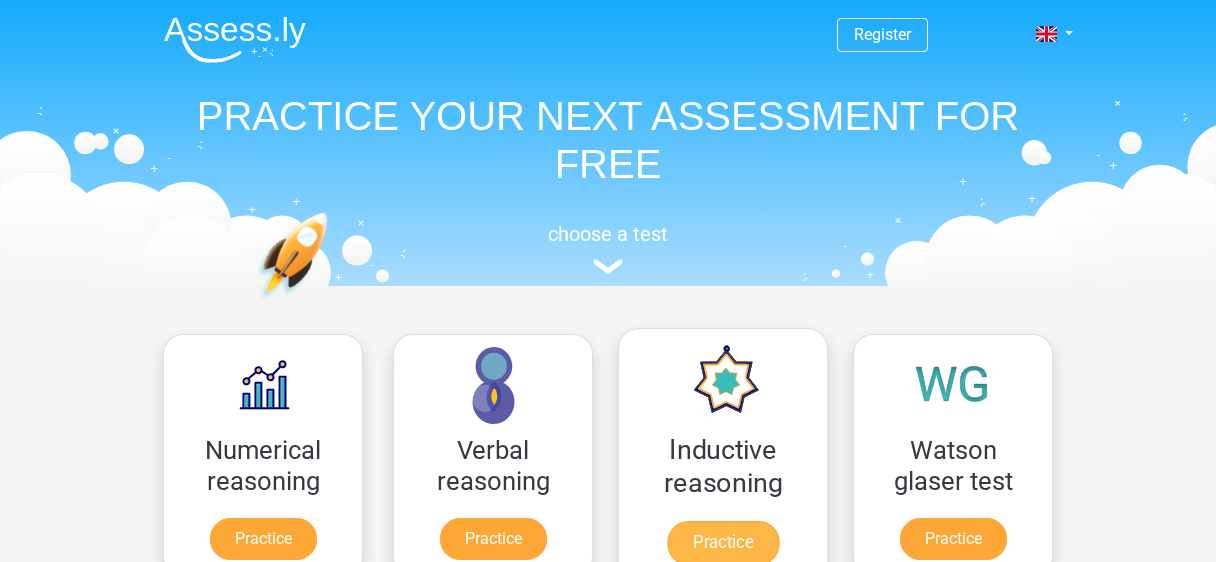 scroll, scrollTop: 0, scrollLeft: 0, axis: both 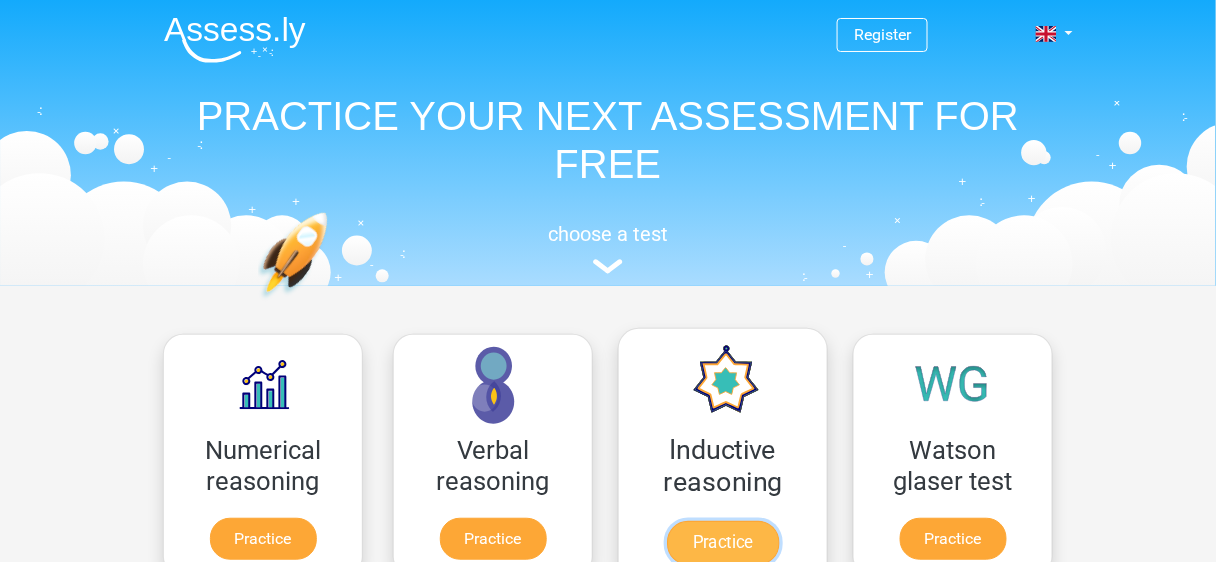 click on "Practice" at bounding box center (723, 543) 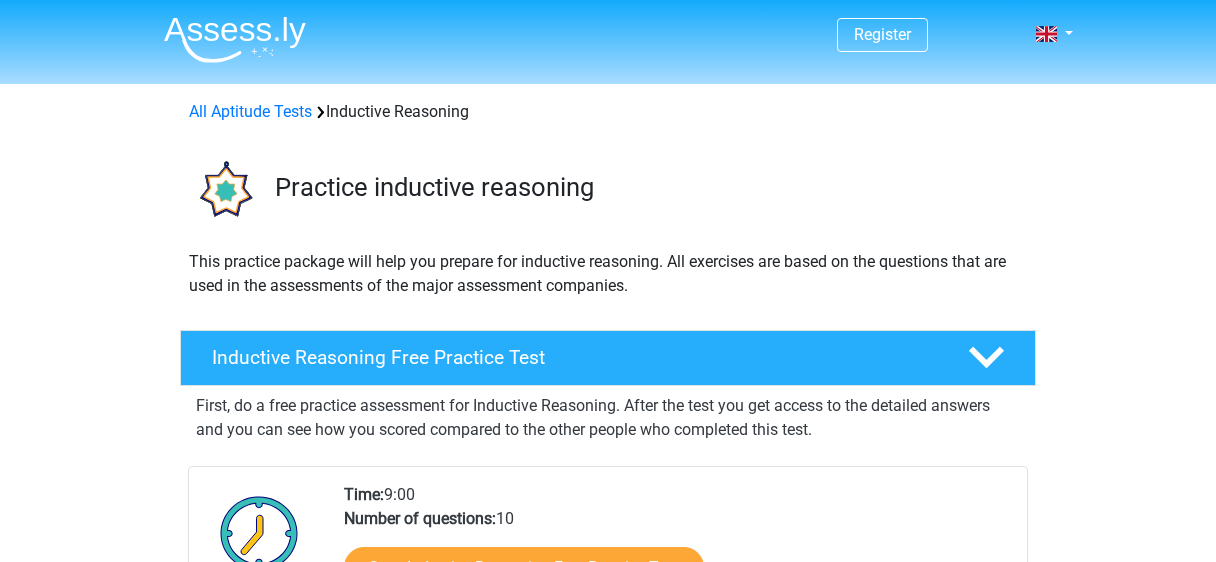 scroll, scrollTop: 0, scrollLeft: 0, axis: both 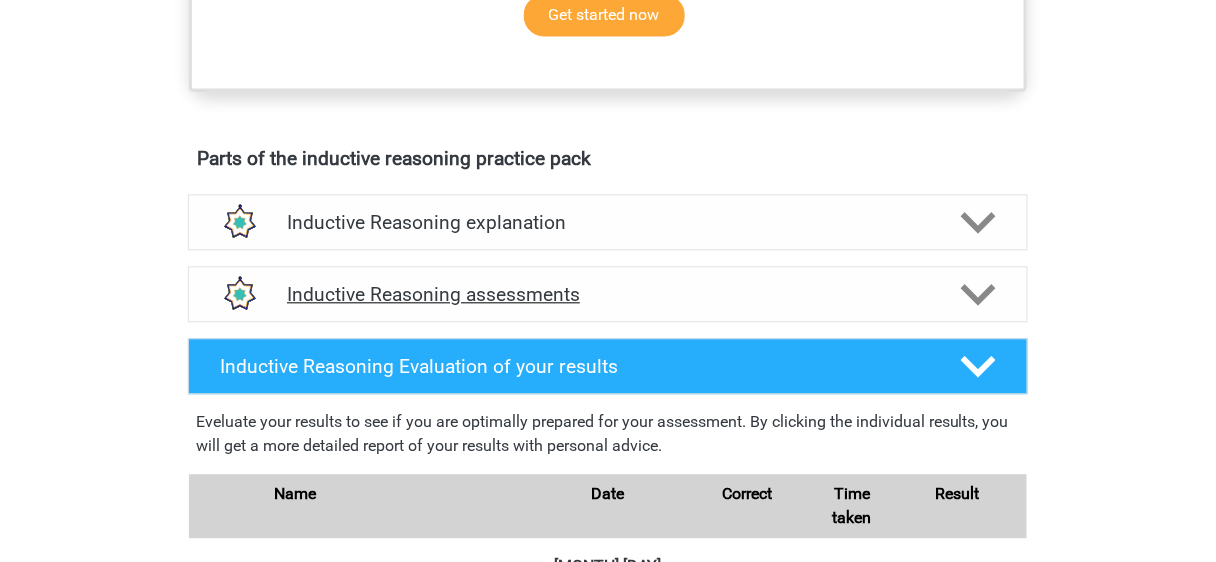 click on "Inductive Reasoning assessments" at bounding box center [608, 294] 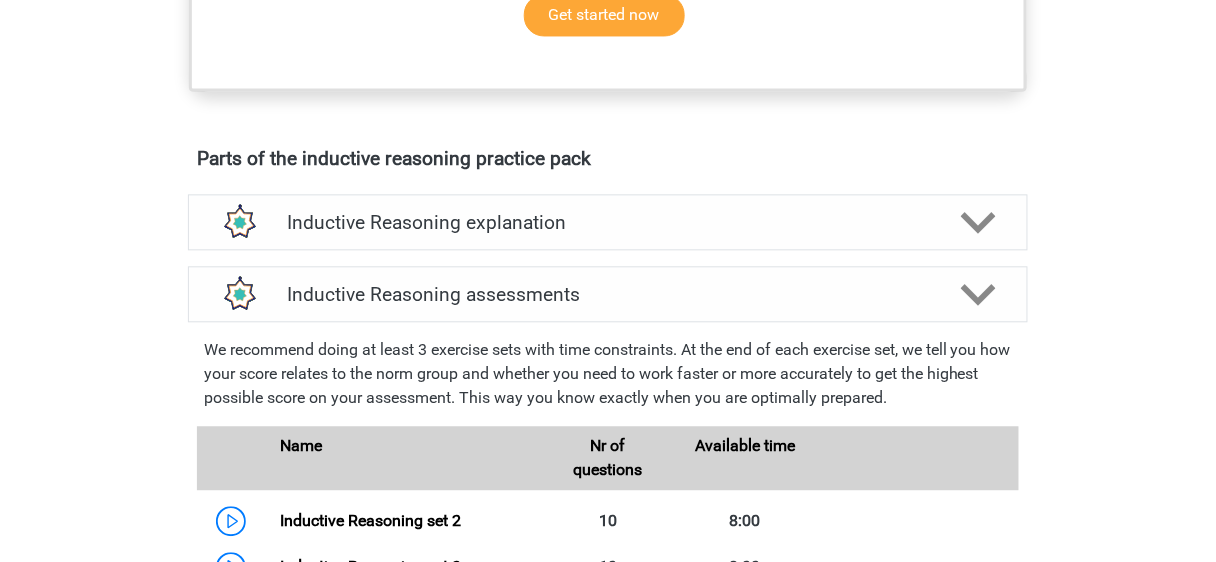 click on "Inductive Reasoning assessments
We recommend doing at least 3 exercise sets with time constraints. At the end of each exercise set, we tell you how your score relates to the norm group and whether you need to work faster or more accurately to get the highest possible score on your assessment. This way you know exactly when you are optimally prepared." at bounding box center [608, 689] 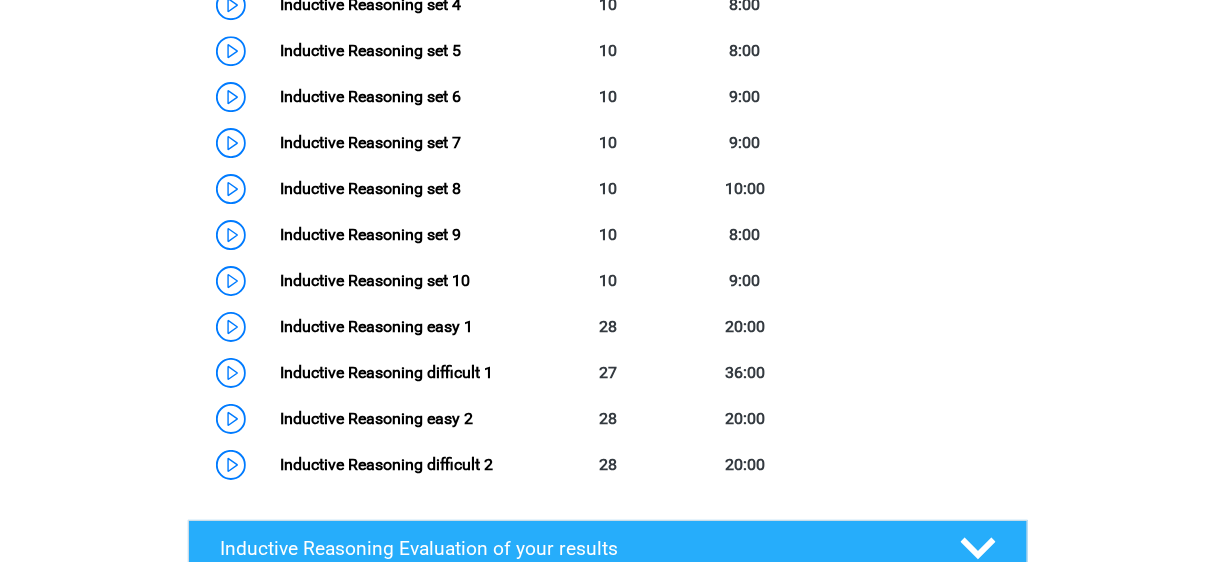 scroll, scrollTop: 1624, scrollLeft: 0, axis: vertical 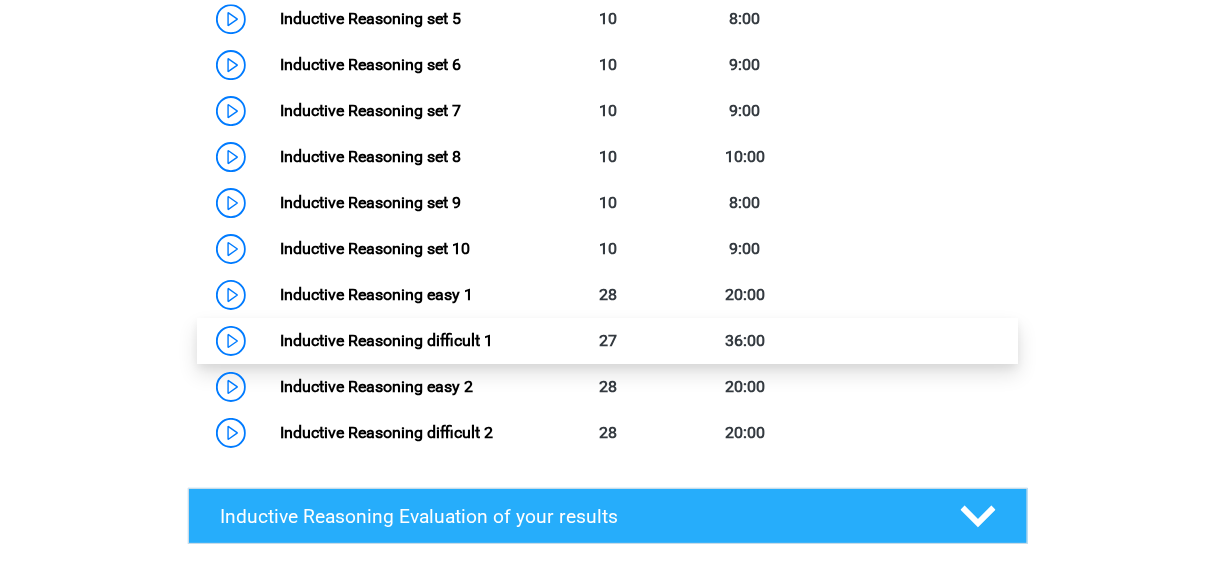 click on "Inductive Reasoning
difficult 1" at bounding box center [386, 340] 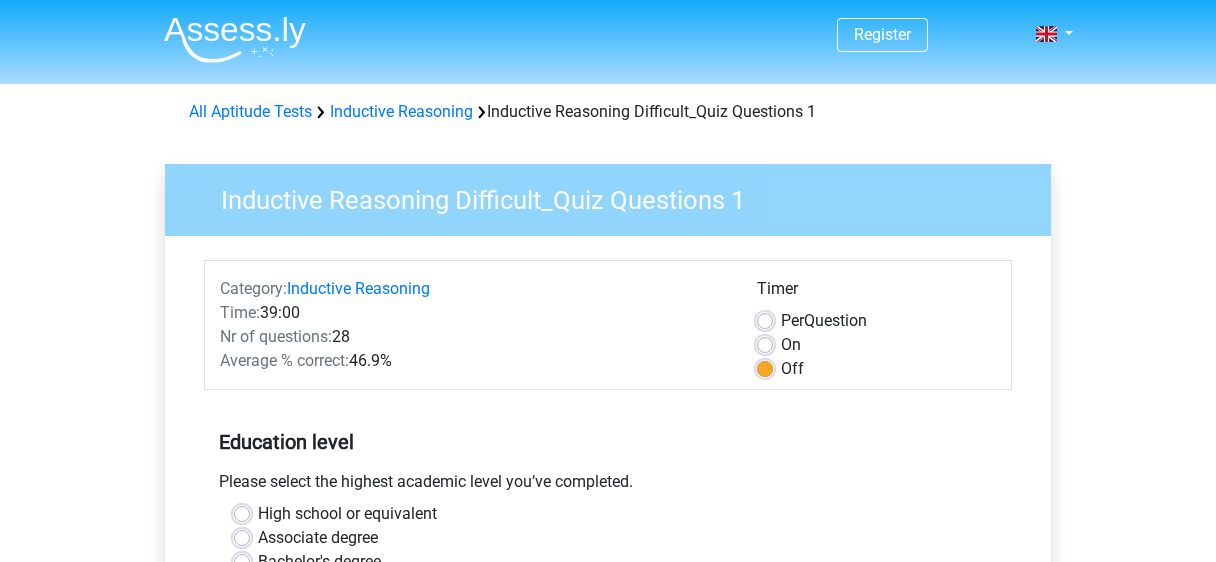 scroll, scrollTop: 0, scrollLeft: 0, axis: both 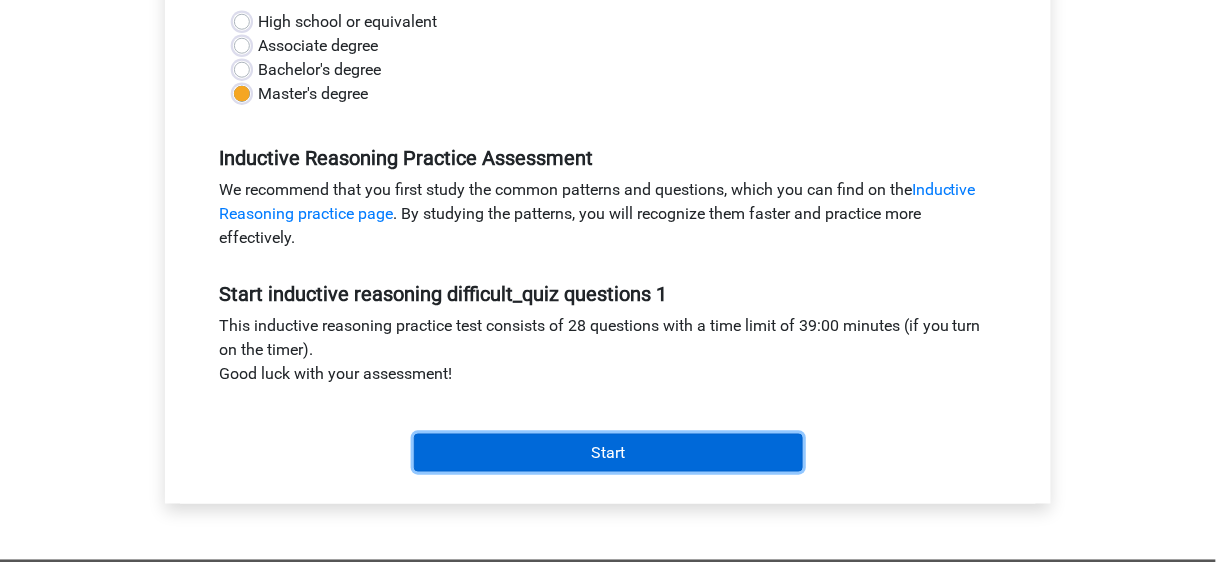click on "Start" at bounding box center [608, 453] 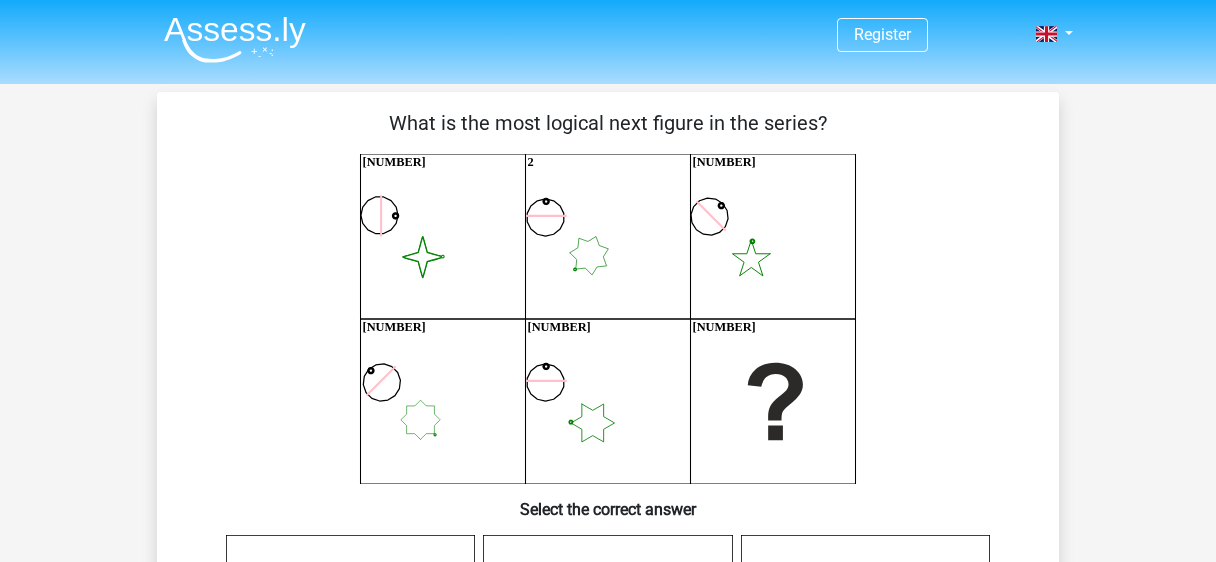 scroll, scrollTop: 0, scrollLeft: 0, axis: both 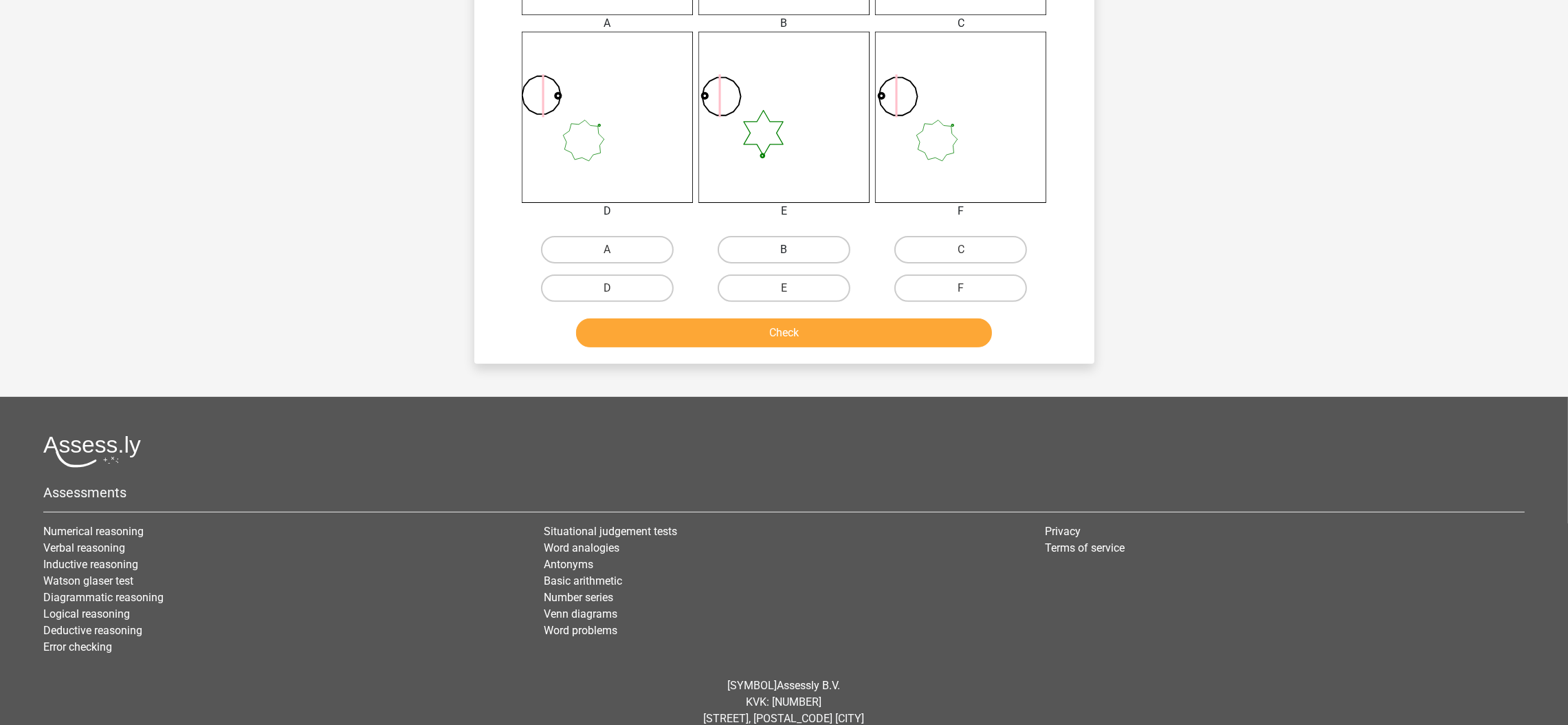 click on "B" at bounding box center [784, 250] 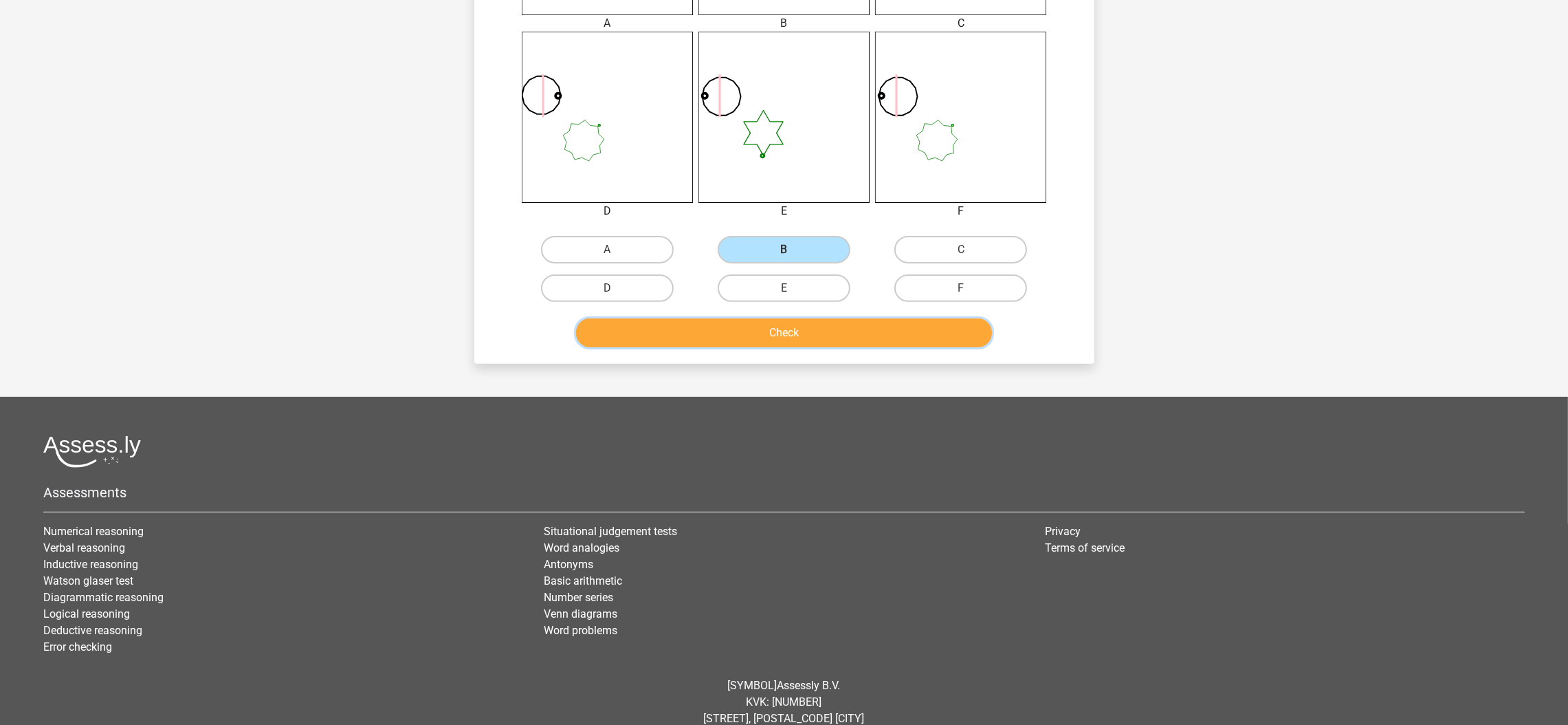 click on "Check" at bounding box center (784, 333) 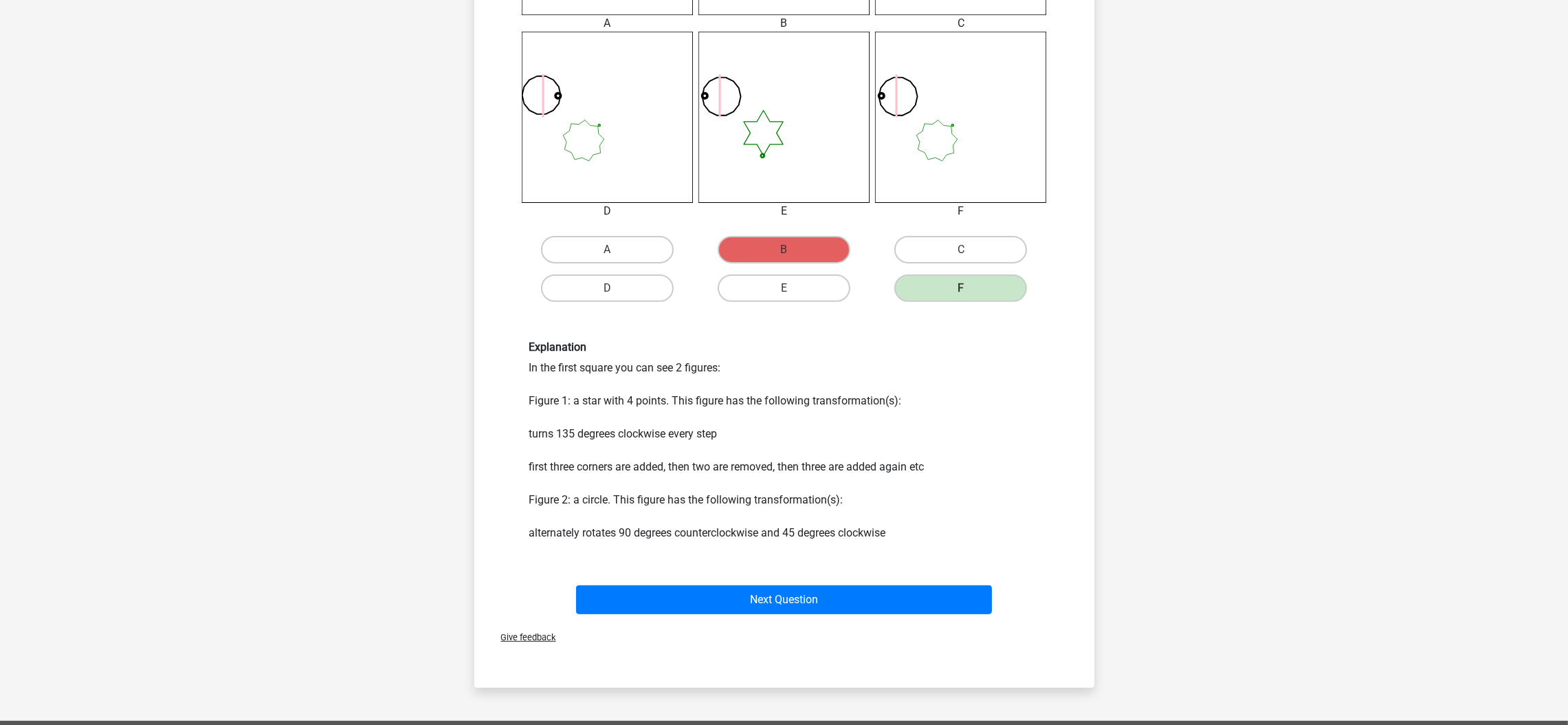 scroll, scrollTop: 65, scrollLeft: 0, axis: vertical 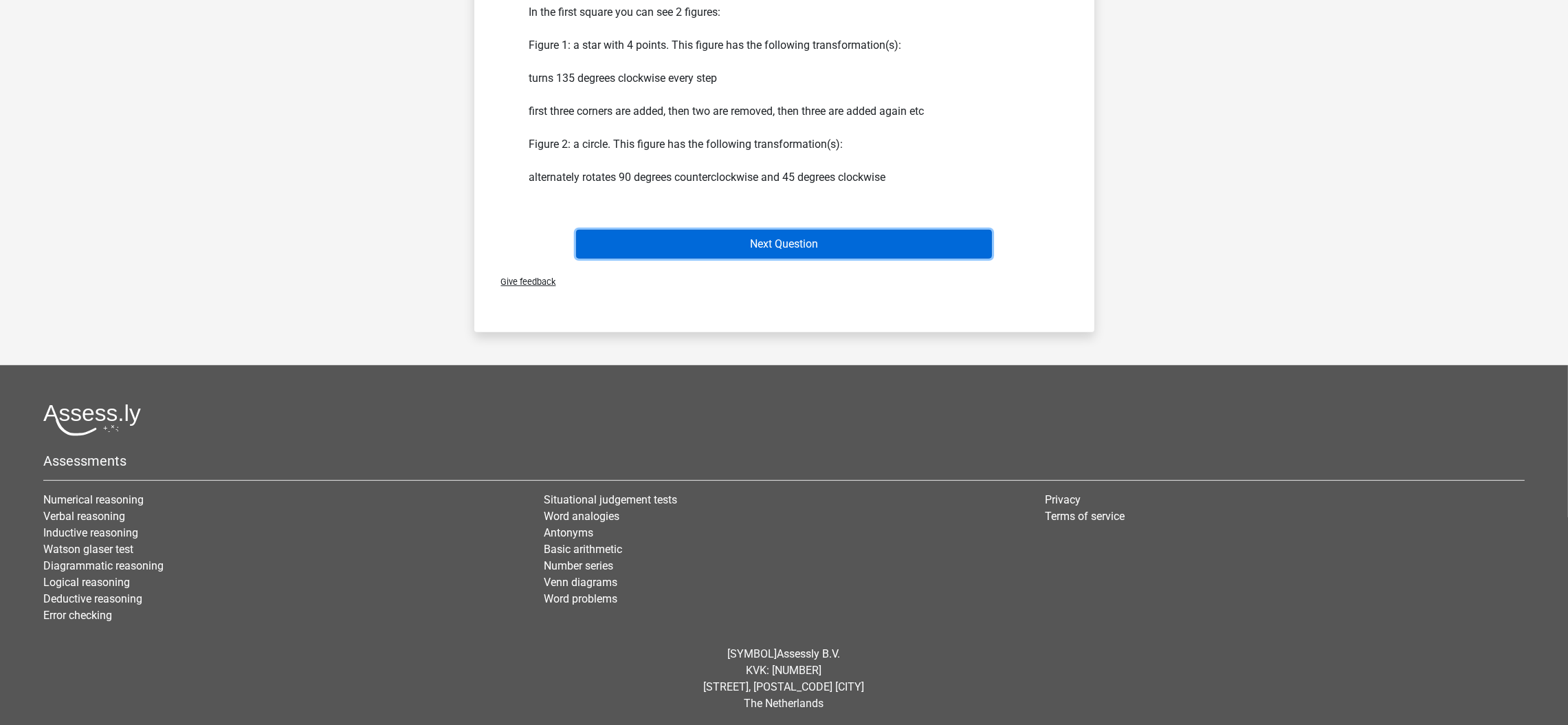 click on "Next Question" at bounding box center [784, 244] 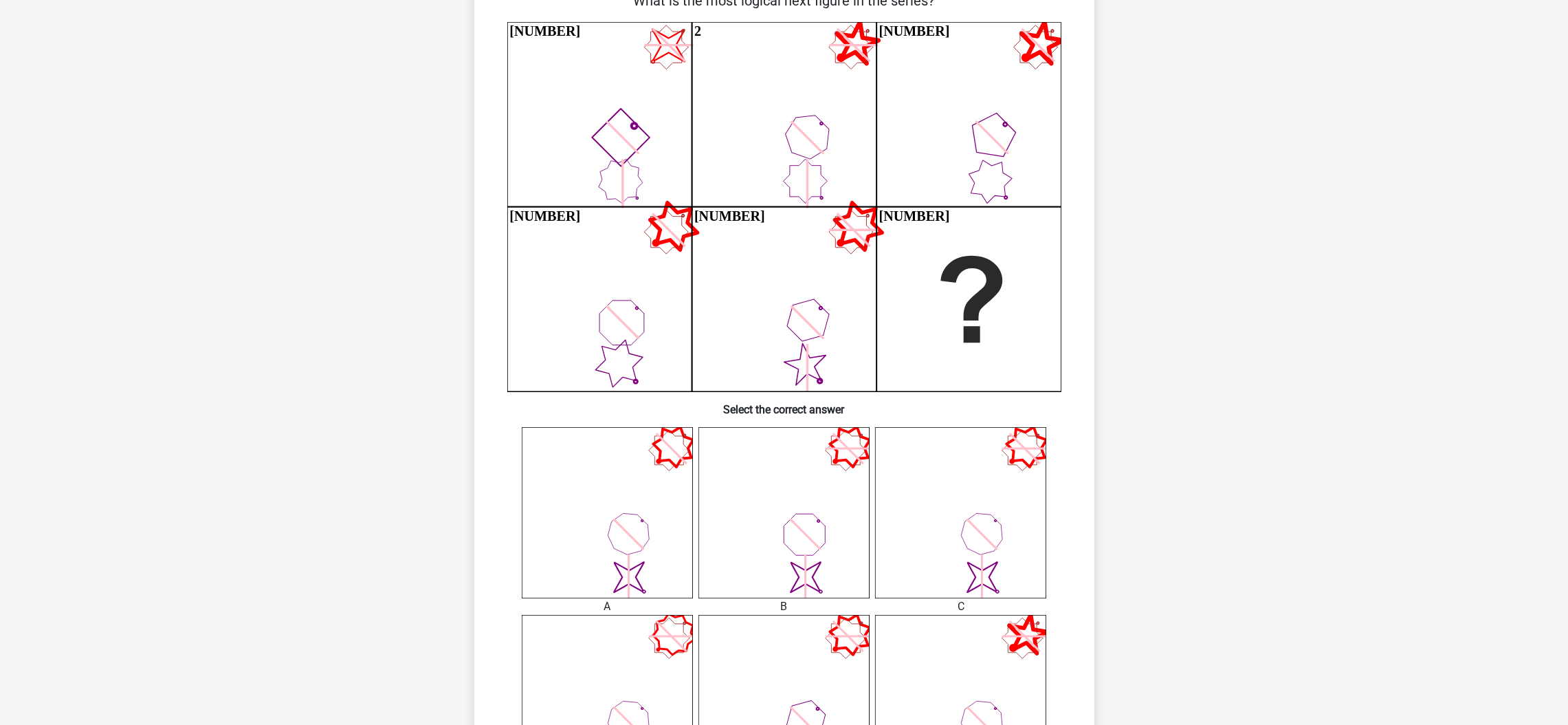 scroll, scrollTop: 68, scrollLeft: 0, axis: vertical 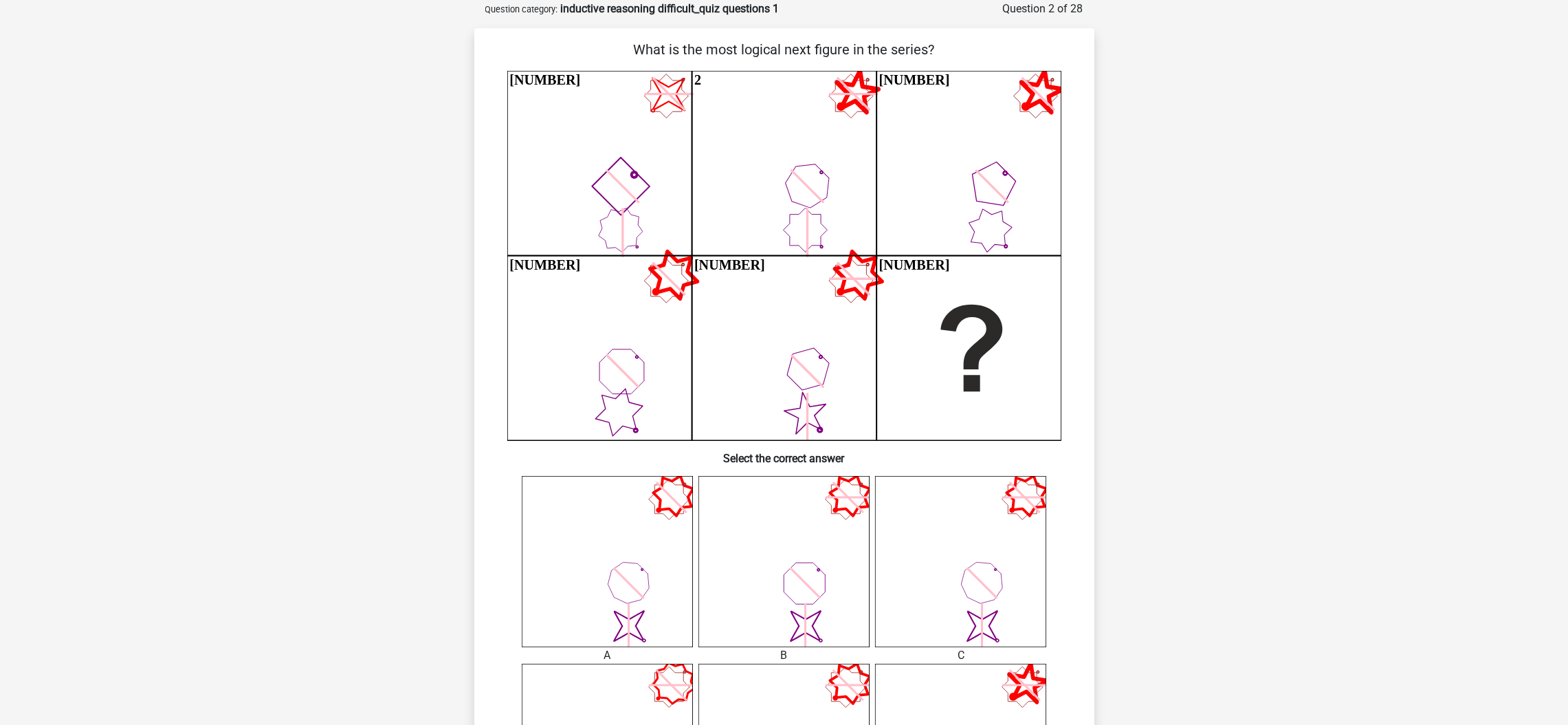 type 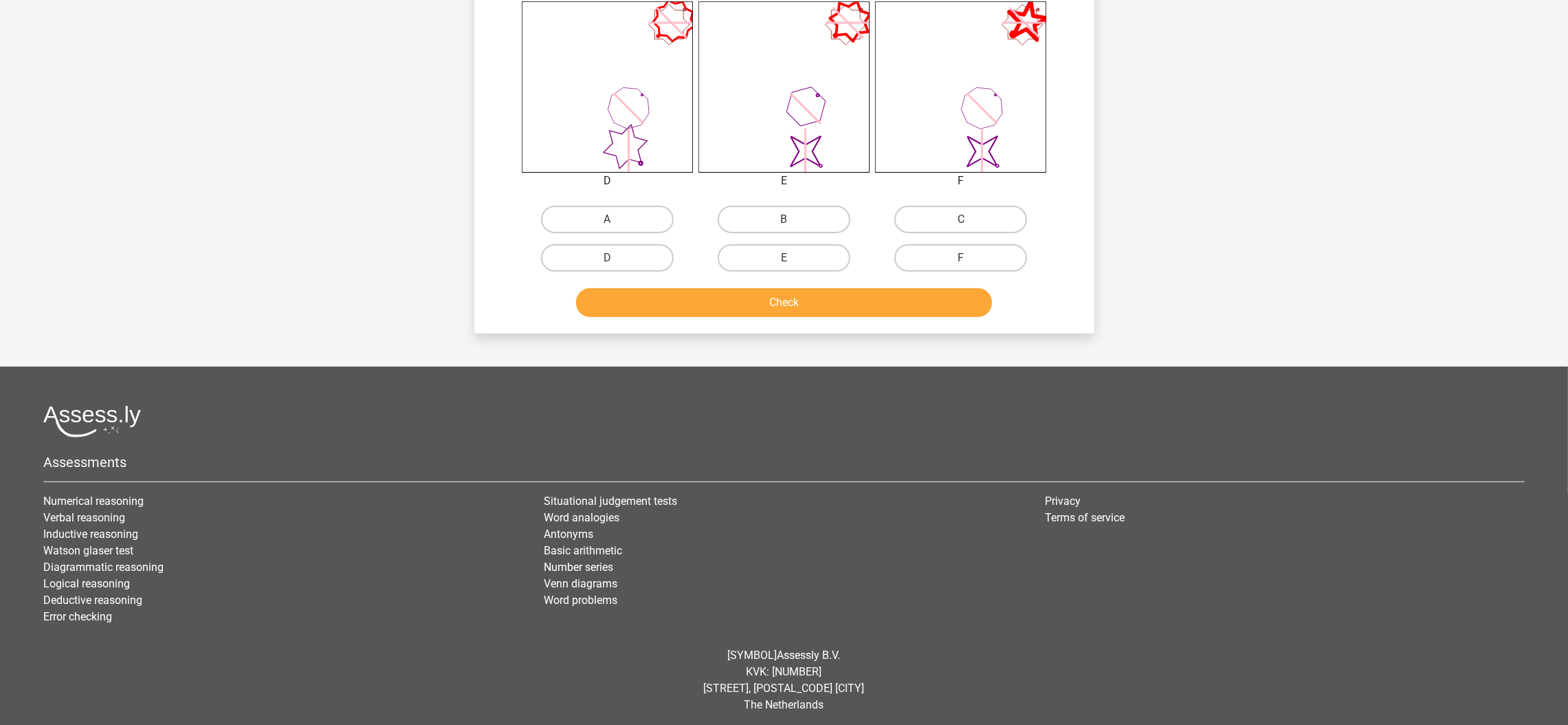 scroll, scrollTop: 733, scrollLeft: 0, axis: vertical 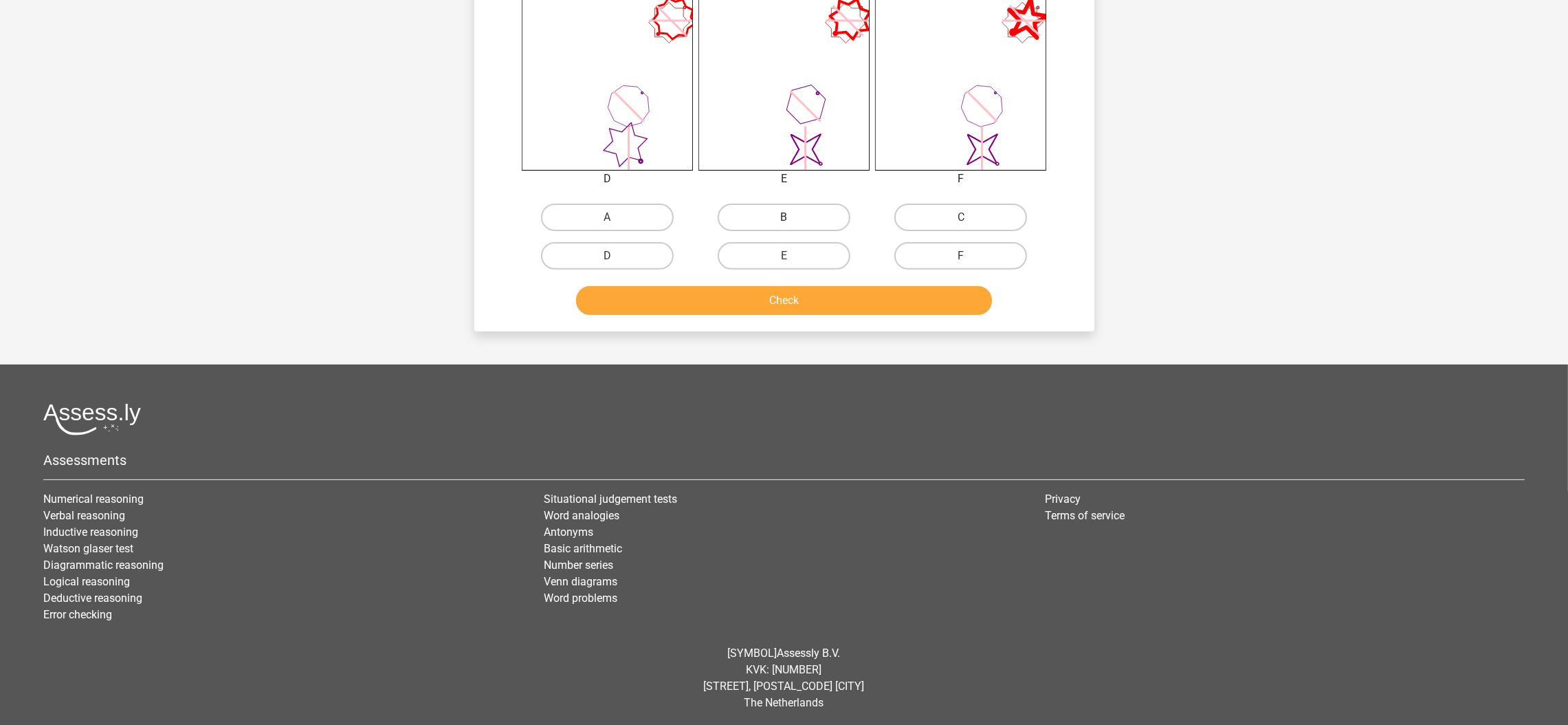 click on "B" at bounding box center [784, 217] 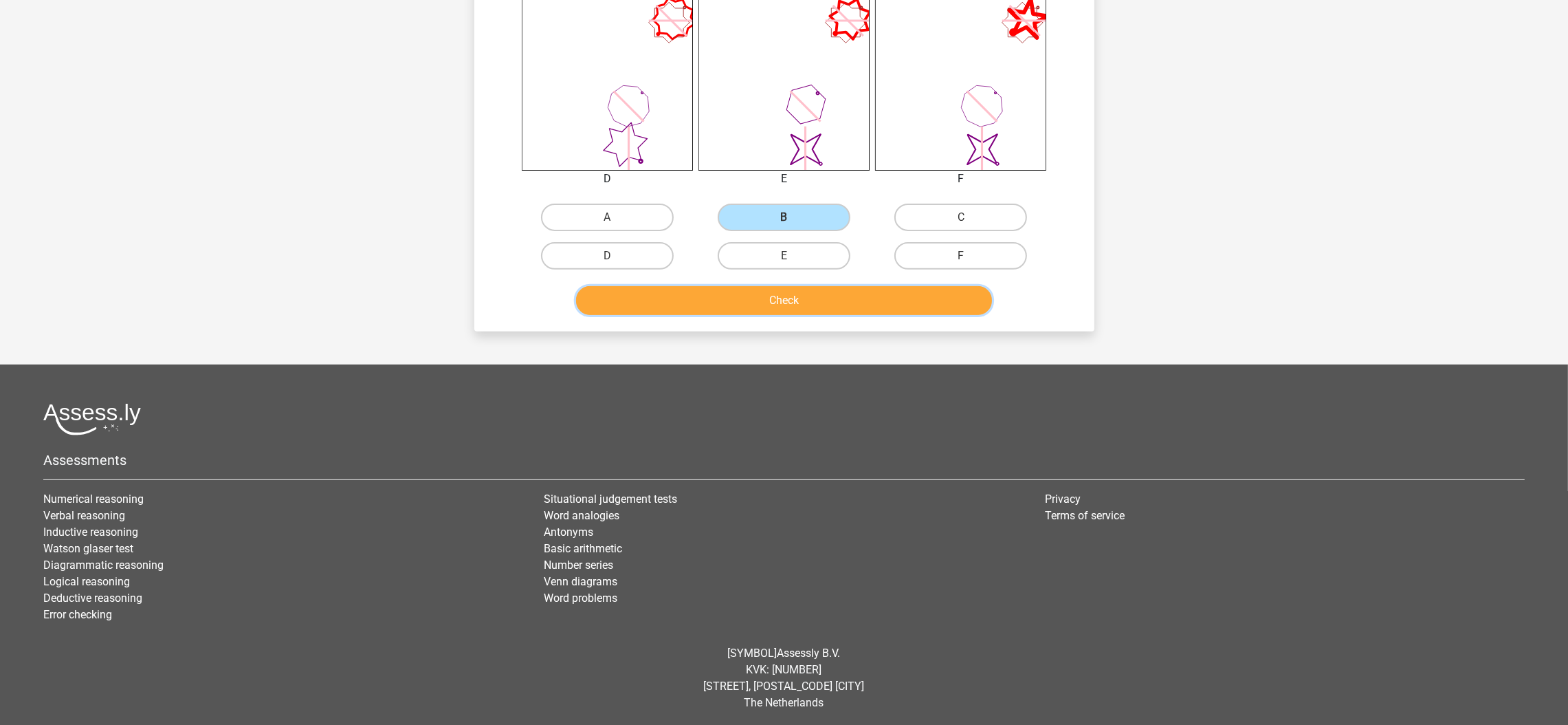 click on "Check" at bounding box center (784, 301) 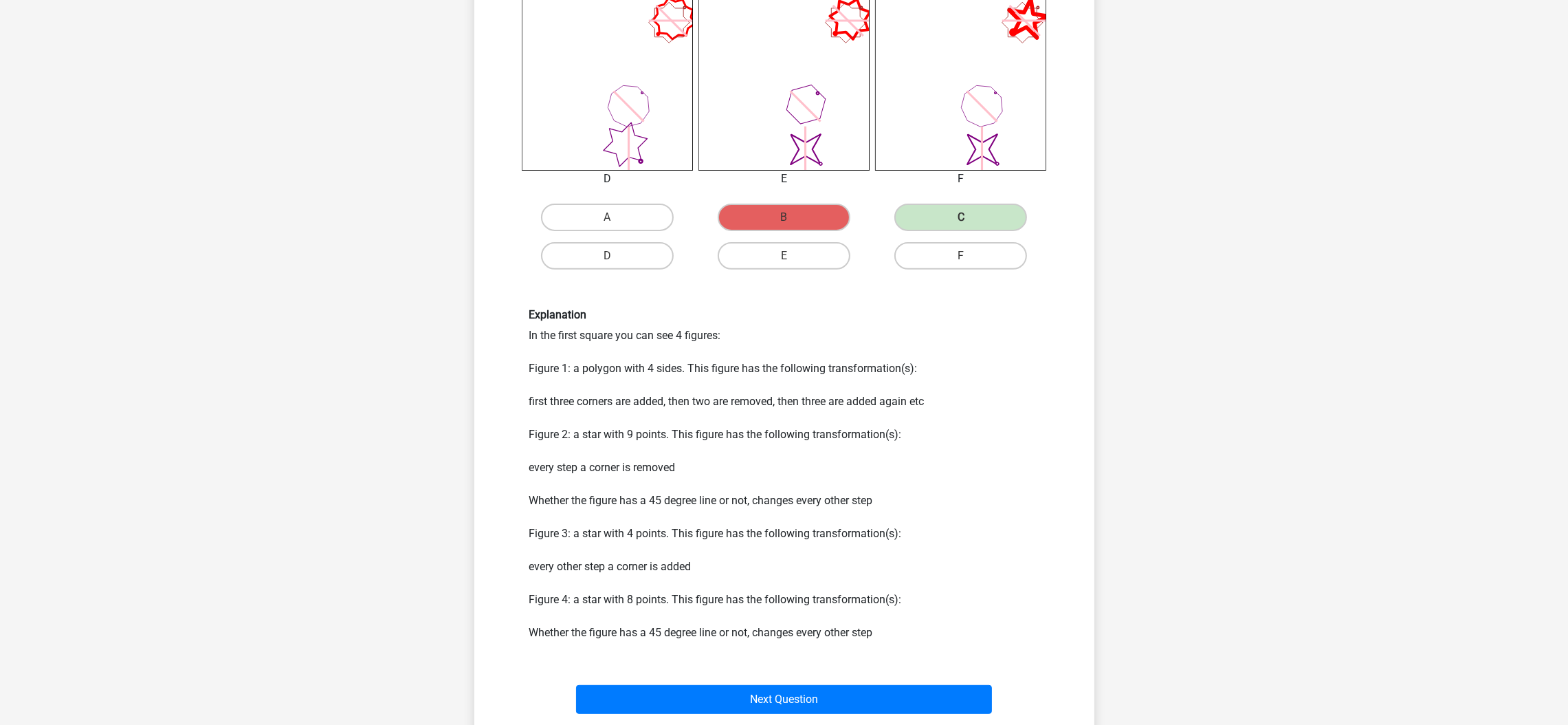 click on "Explanation
In the first square you can see 4 figures:  Figure 1: a polygon with 4 sides. This figure has the following transformation(s): first three corners are added, then two are removed, then three are added again etc  Figure 2: a star with 9 points. This figure has the following transformation(s): every step a corner is removed  Whether the figure has a 45 degree line or not, changes every other step  Figure 3: a star with 4 points. This figure has the following transformation(s): every other step a corner is added  Figure 4: a star with 8 points. This figure has the following transformation(s):  Whether the figure has a 45 degree line or not, changes every other step" at bounding box center [784, 474] 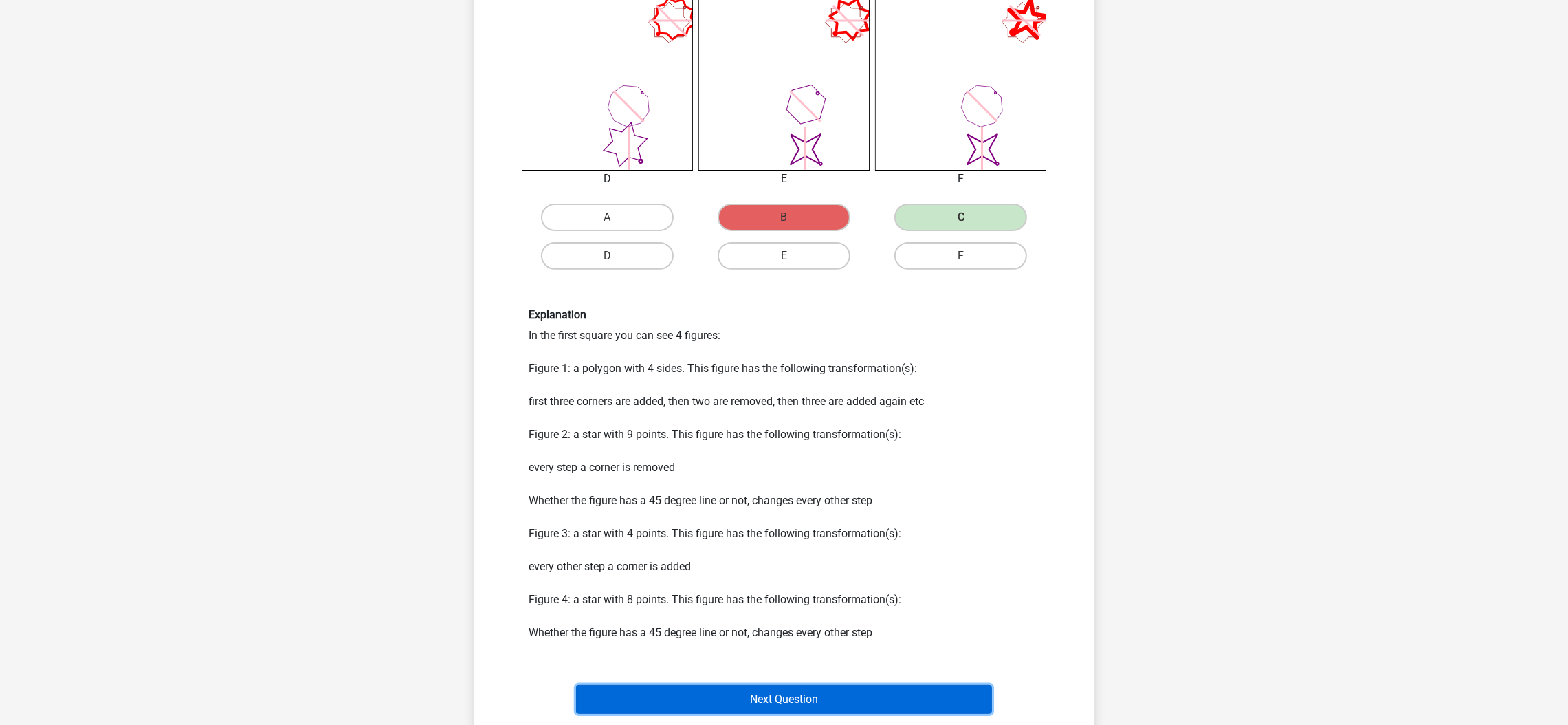 click on "Next Question" at bounding box center (784, 700) 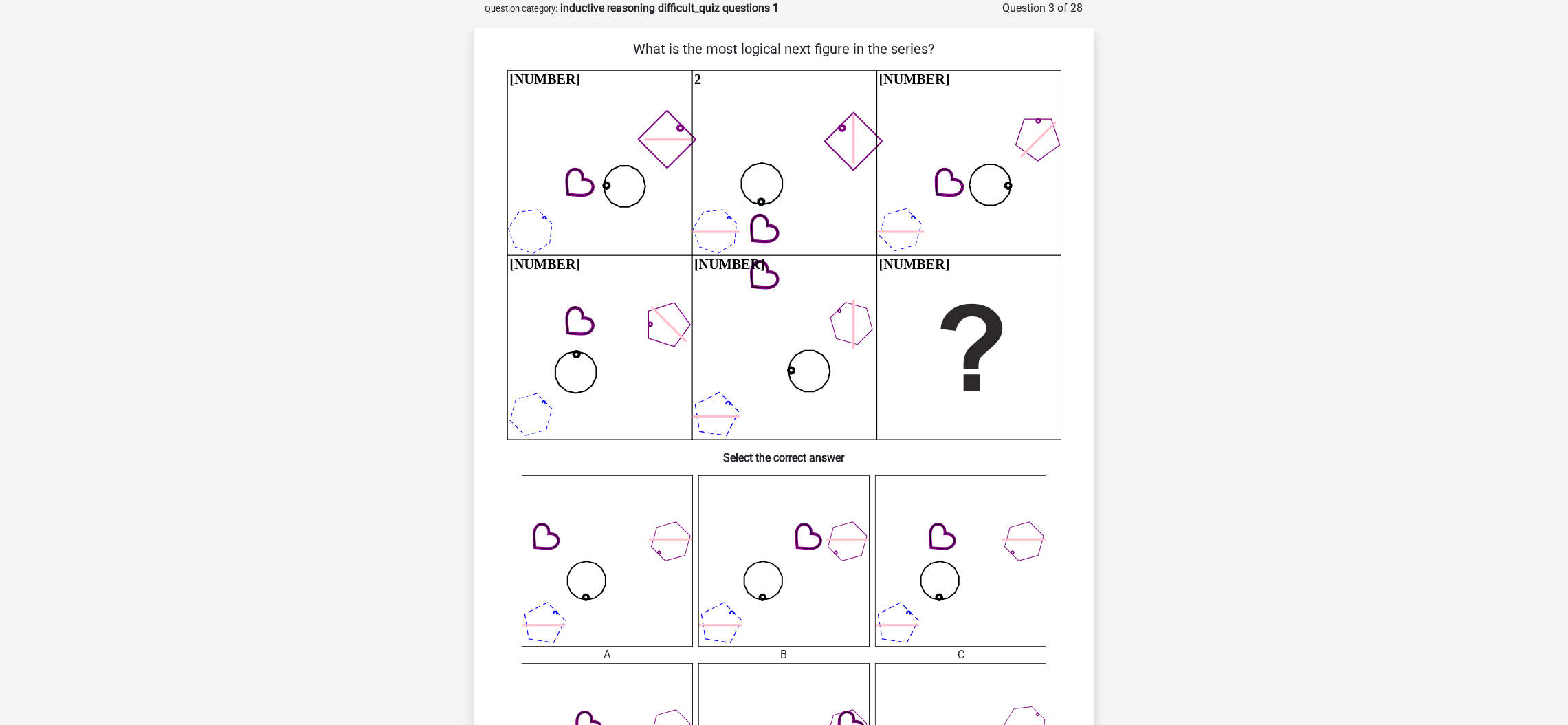 scroll, scrollTop: 68, scrollLeft: 0, axis: vertical 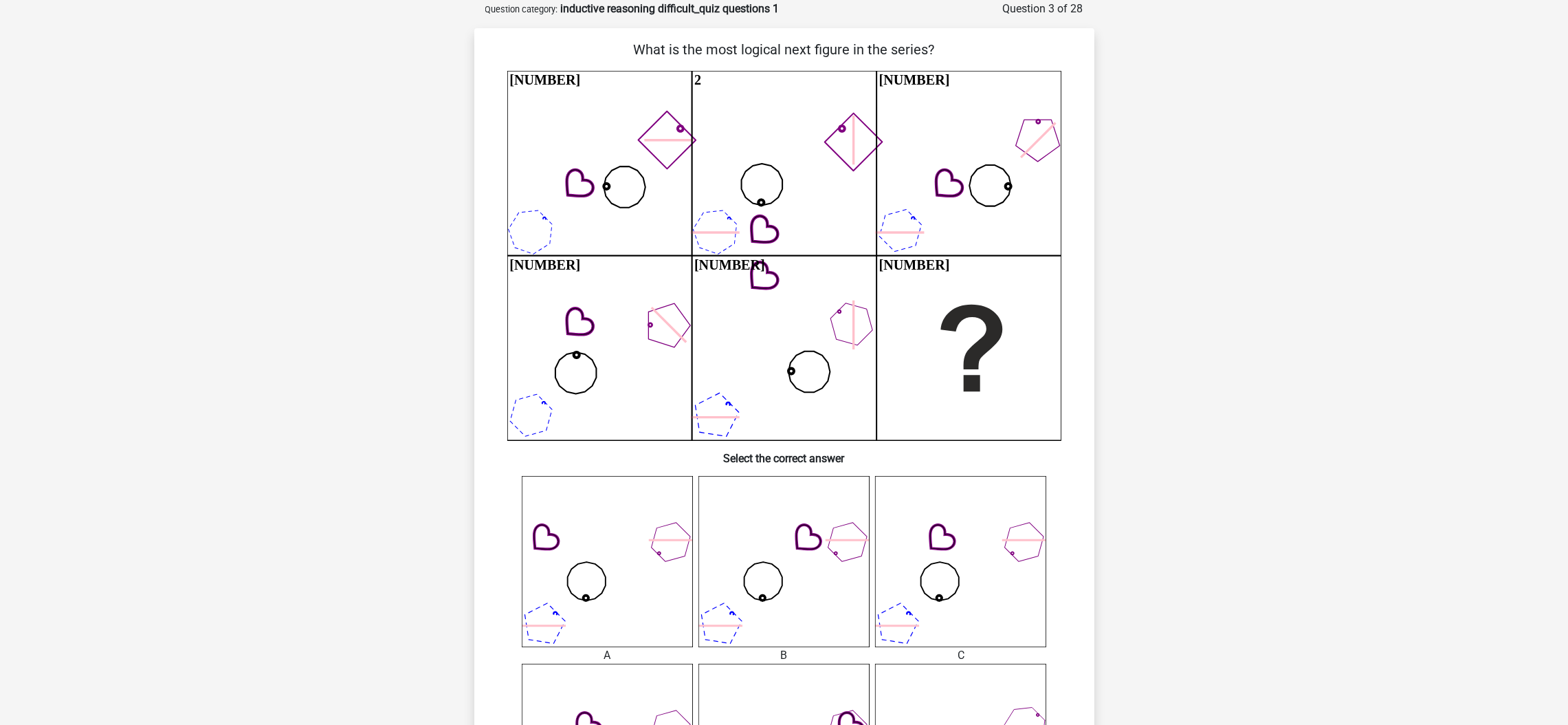type 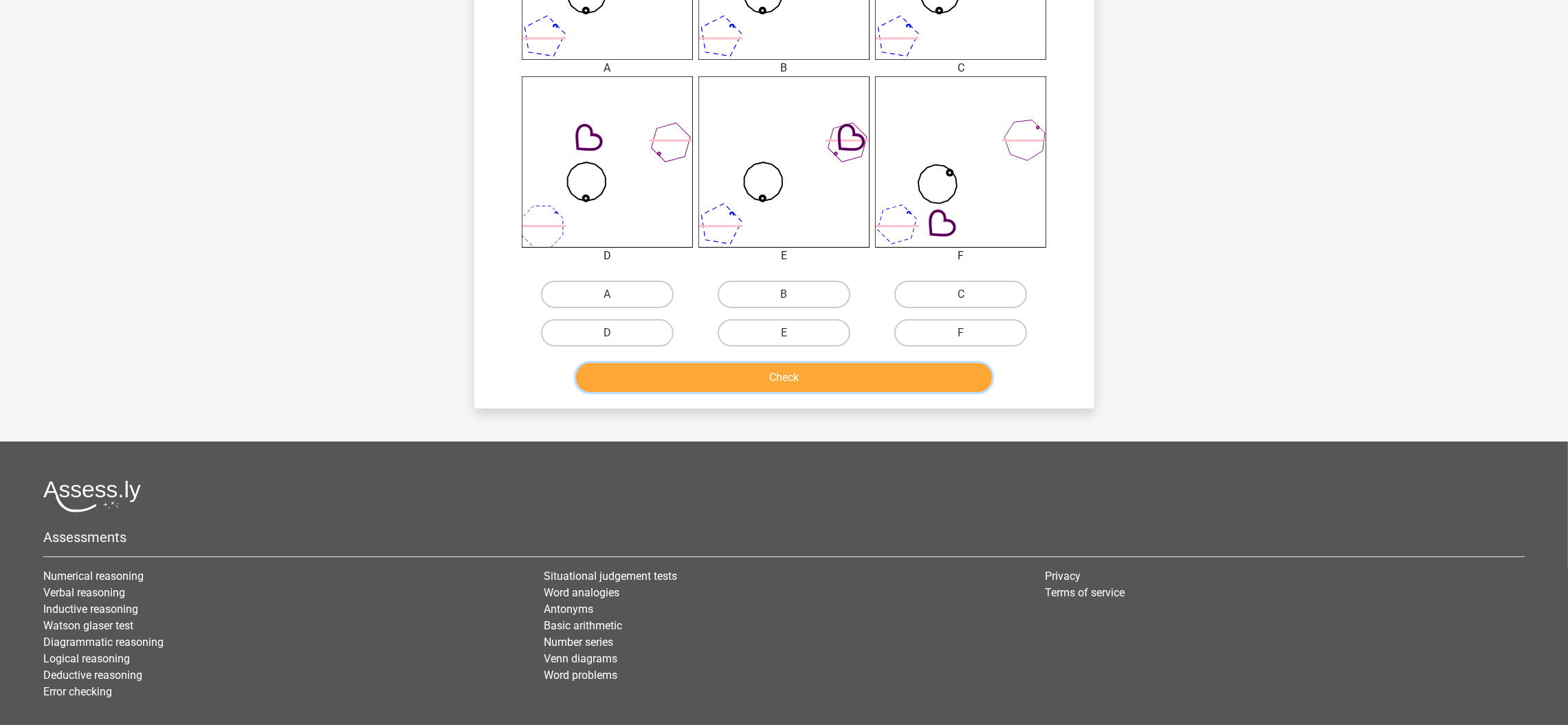 scroll, scrollTop: 733, scrollLeft: 0, axis: vertical 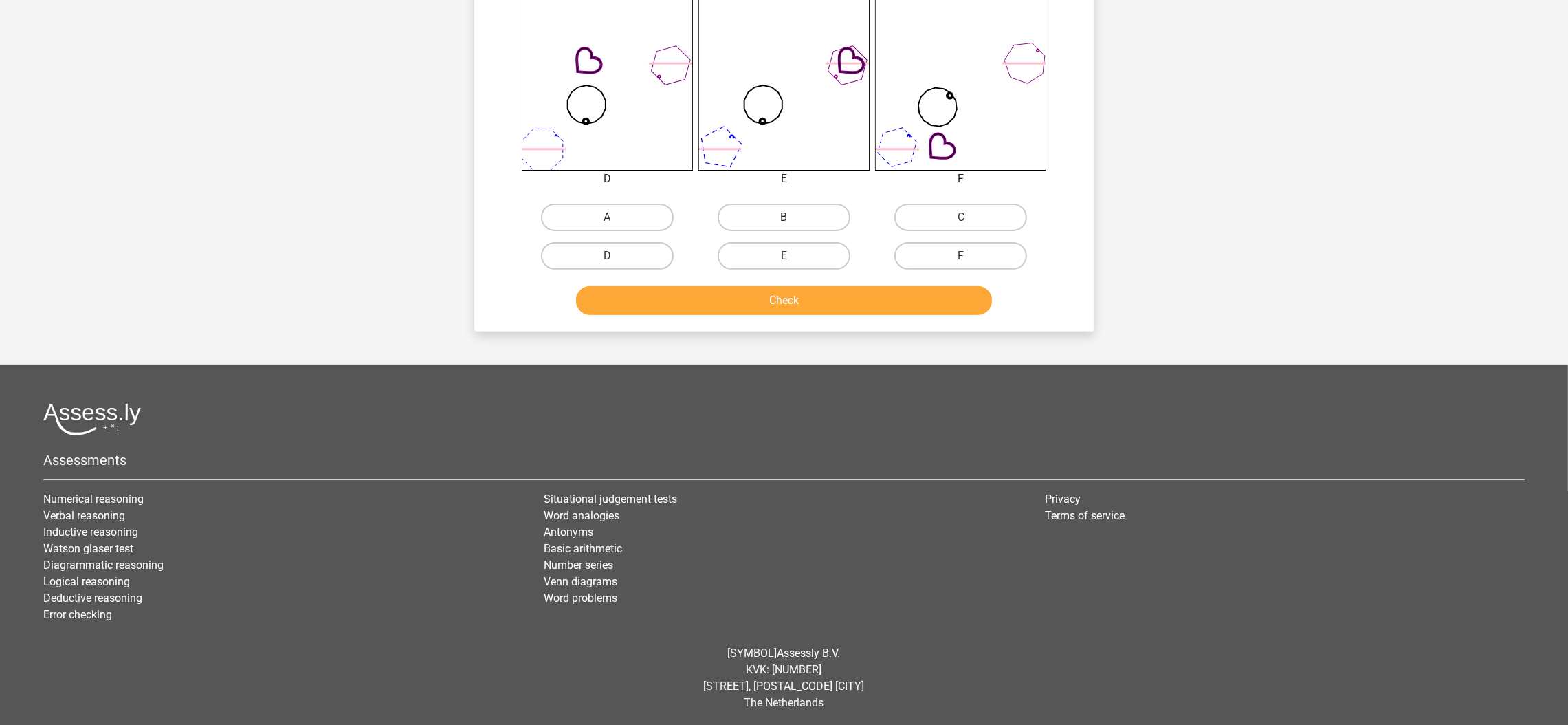 click on "B" at bounding box center (784, 217) 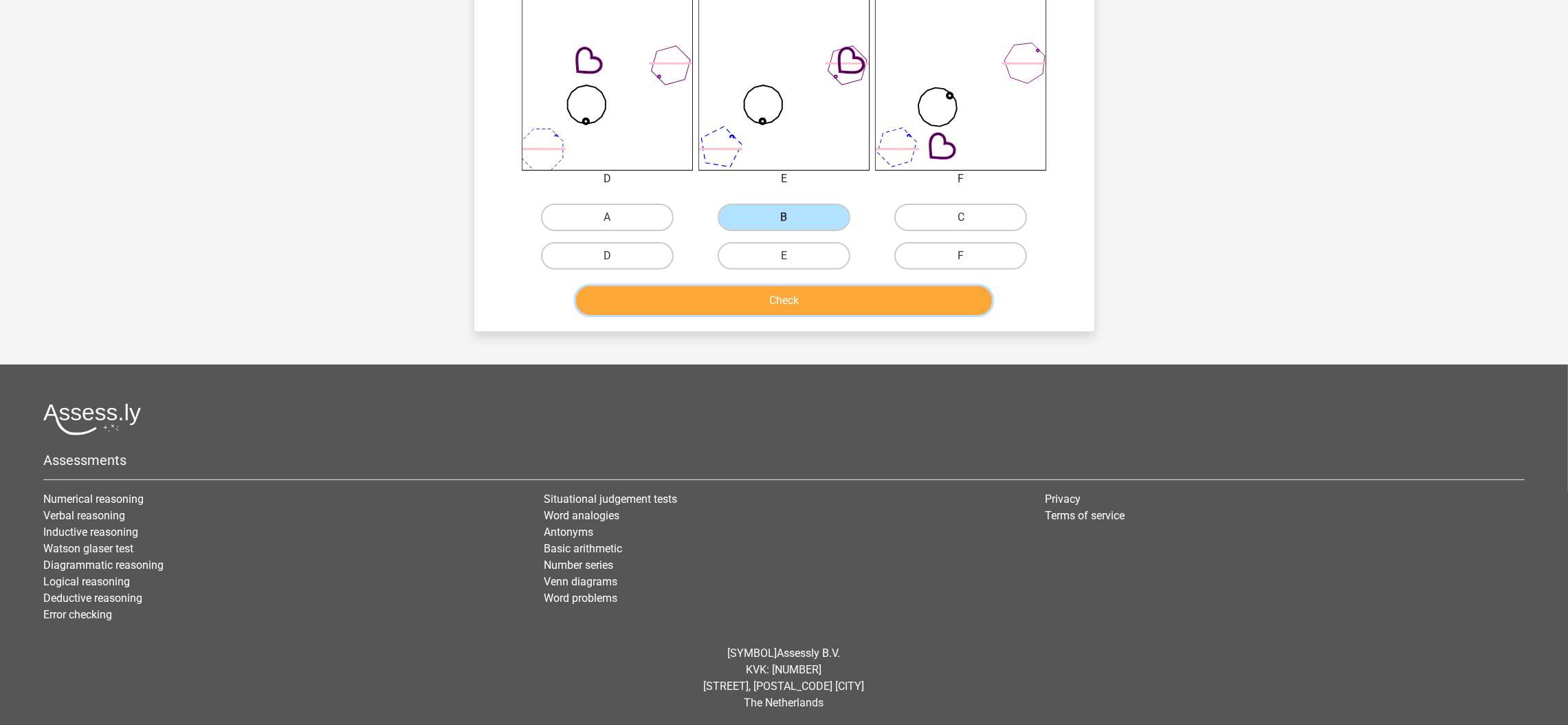 click on "Check" at bounding box center [784, 301] 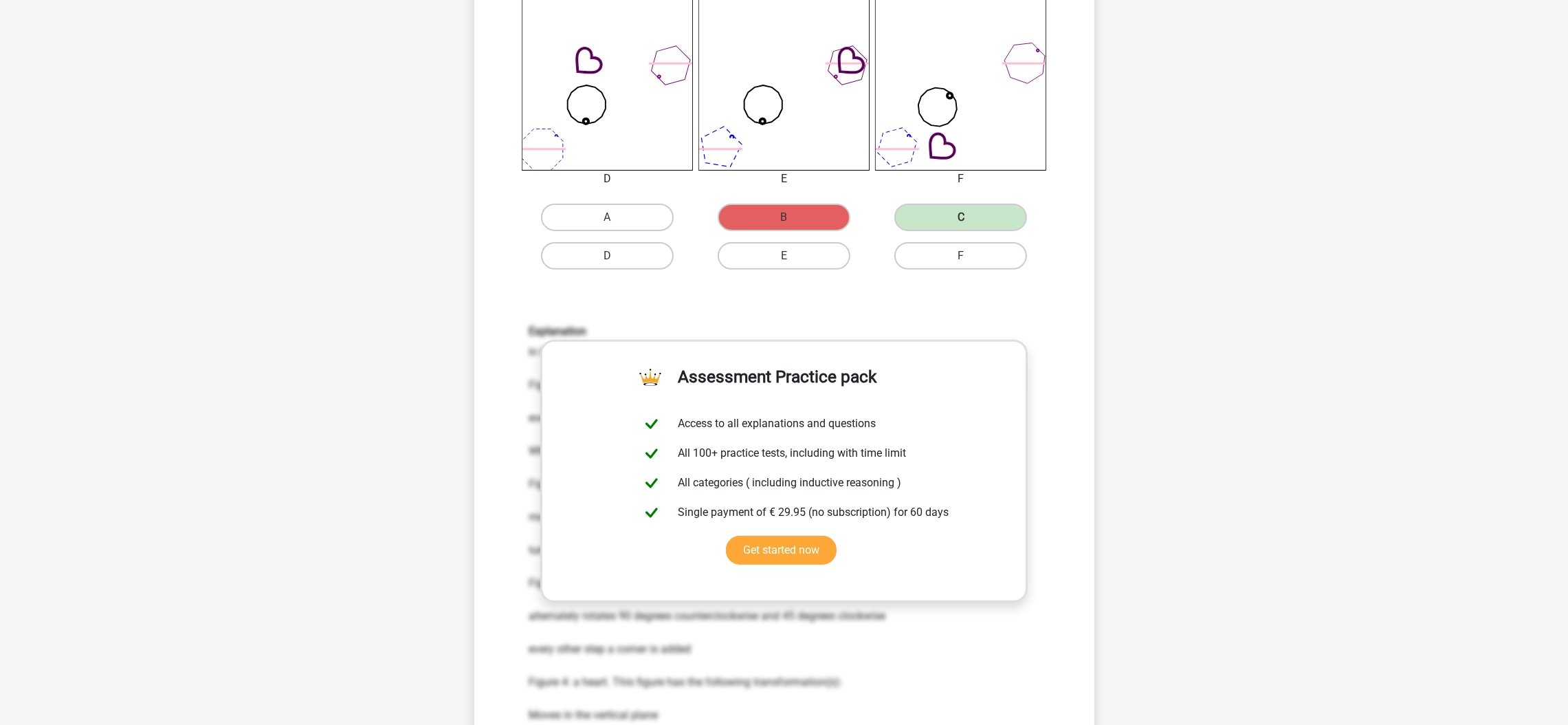 scroll, scrollTop: 1270, scrollLeft: 0, axis: vertical 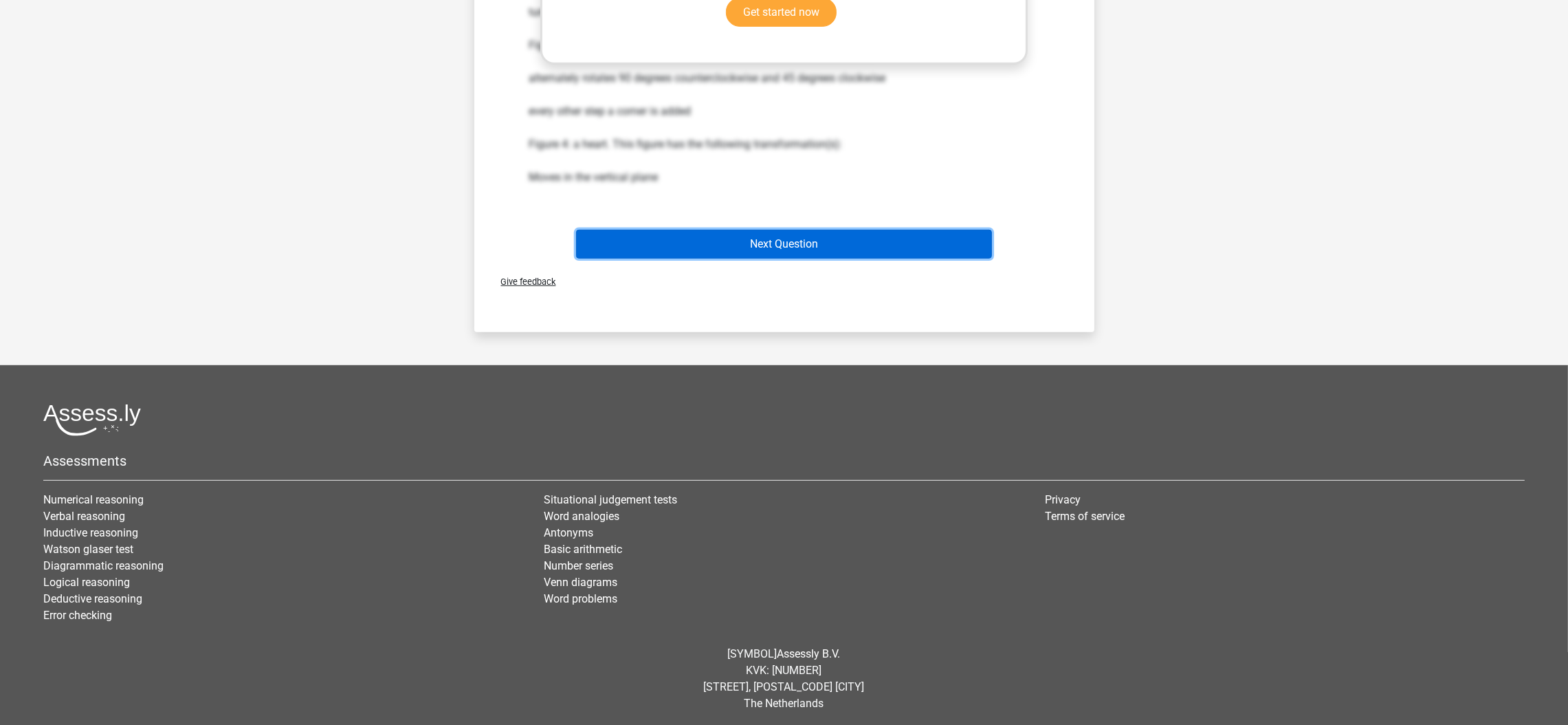 click on "Next Question" at bounding box center (784, 244) 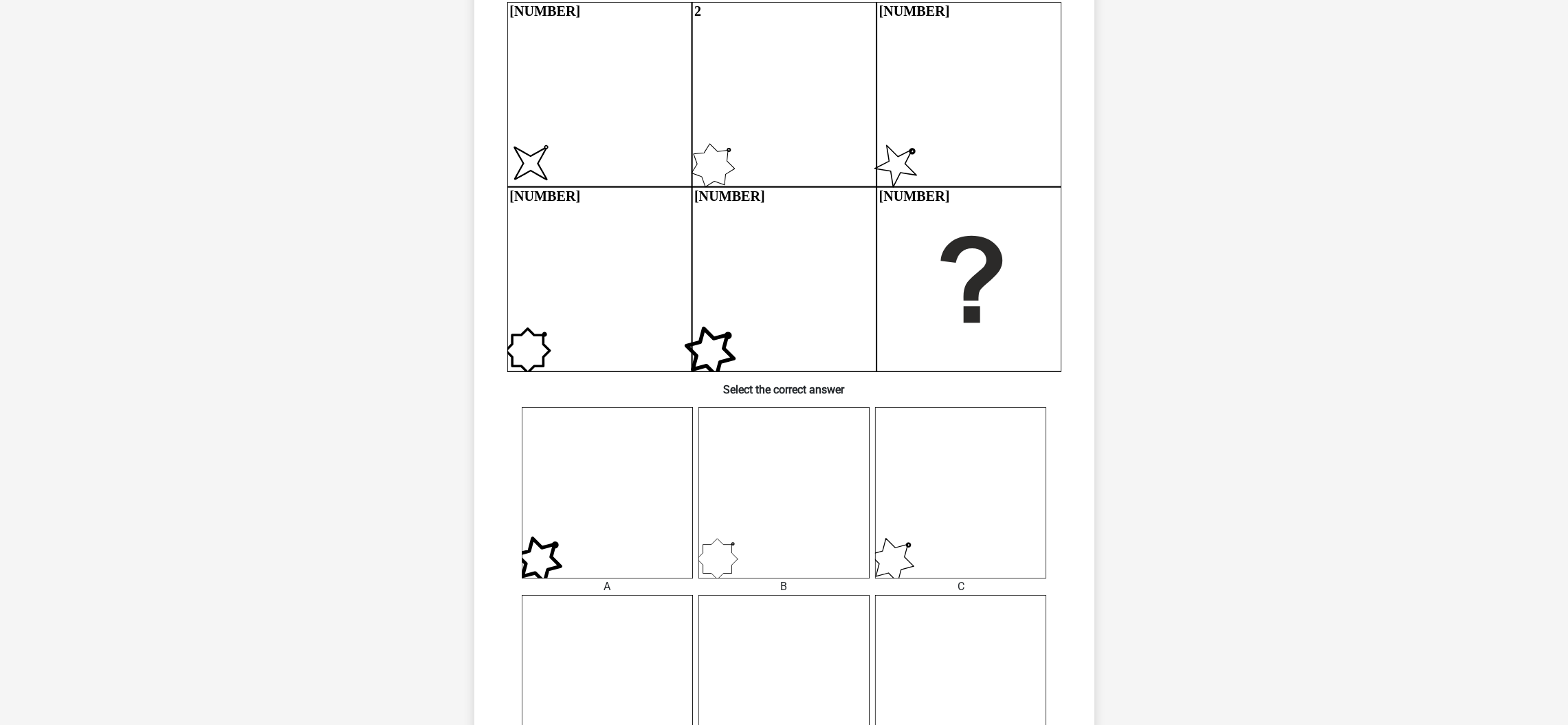 scroll, scrollTop: 68, scrollLeft: 0, axis: vertical 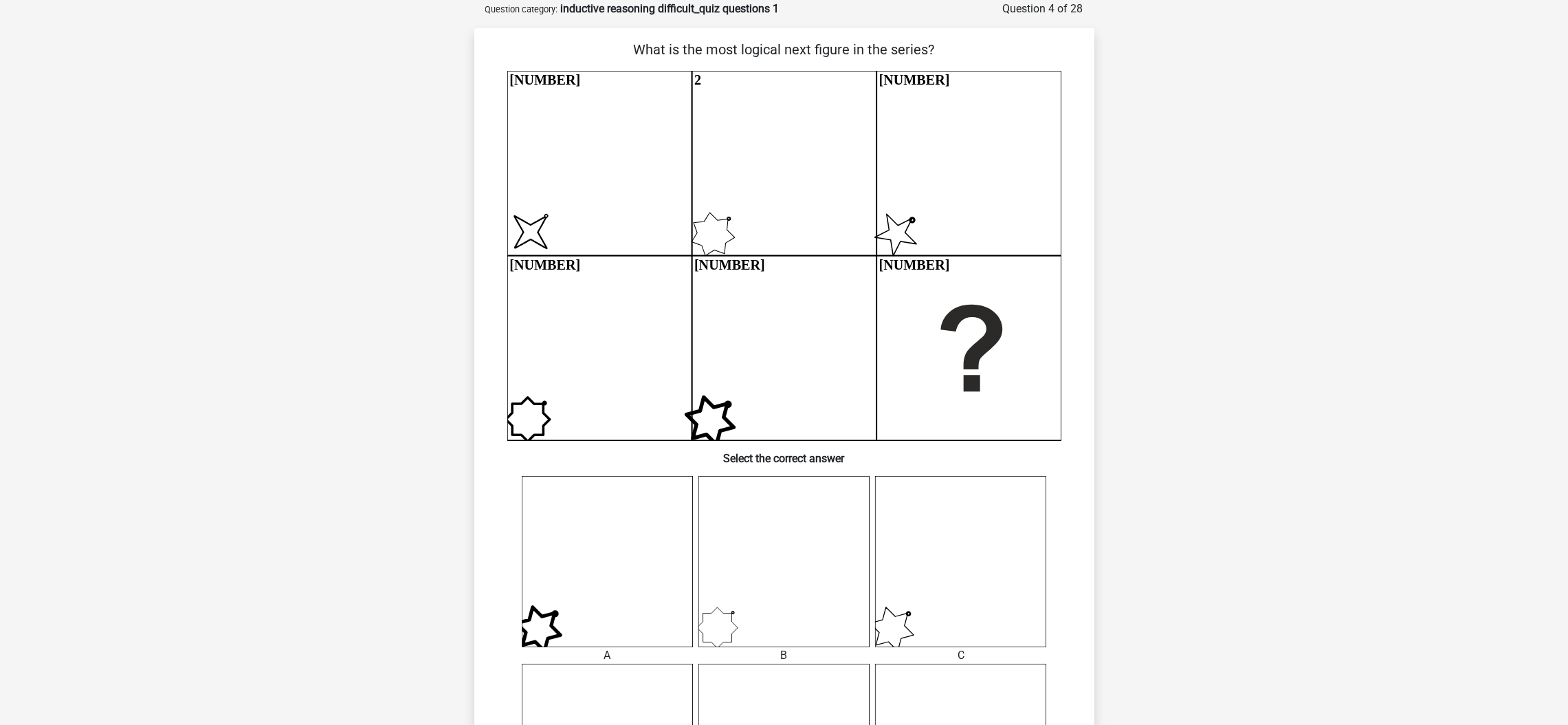type 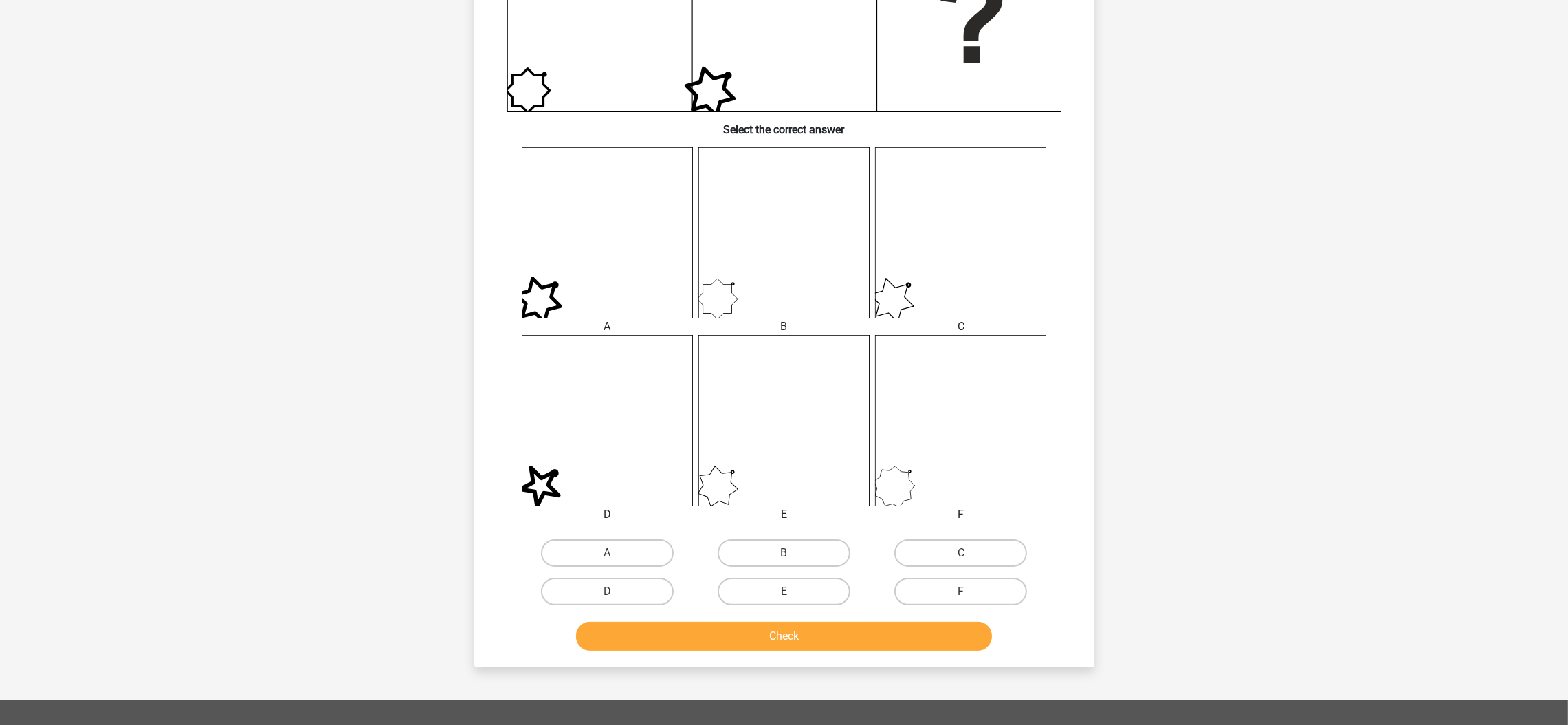 scroll, scrollTop: 398, scrollLeft: 0, axis: vertical 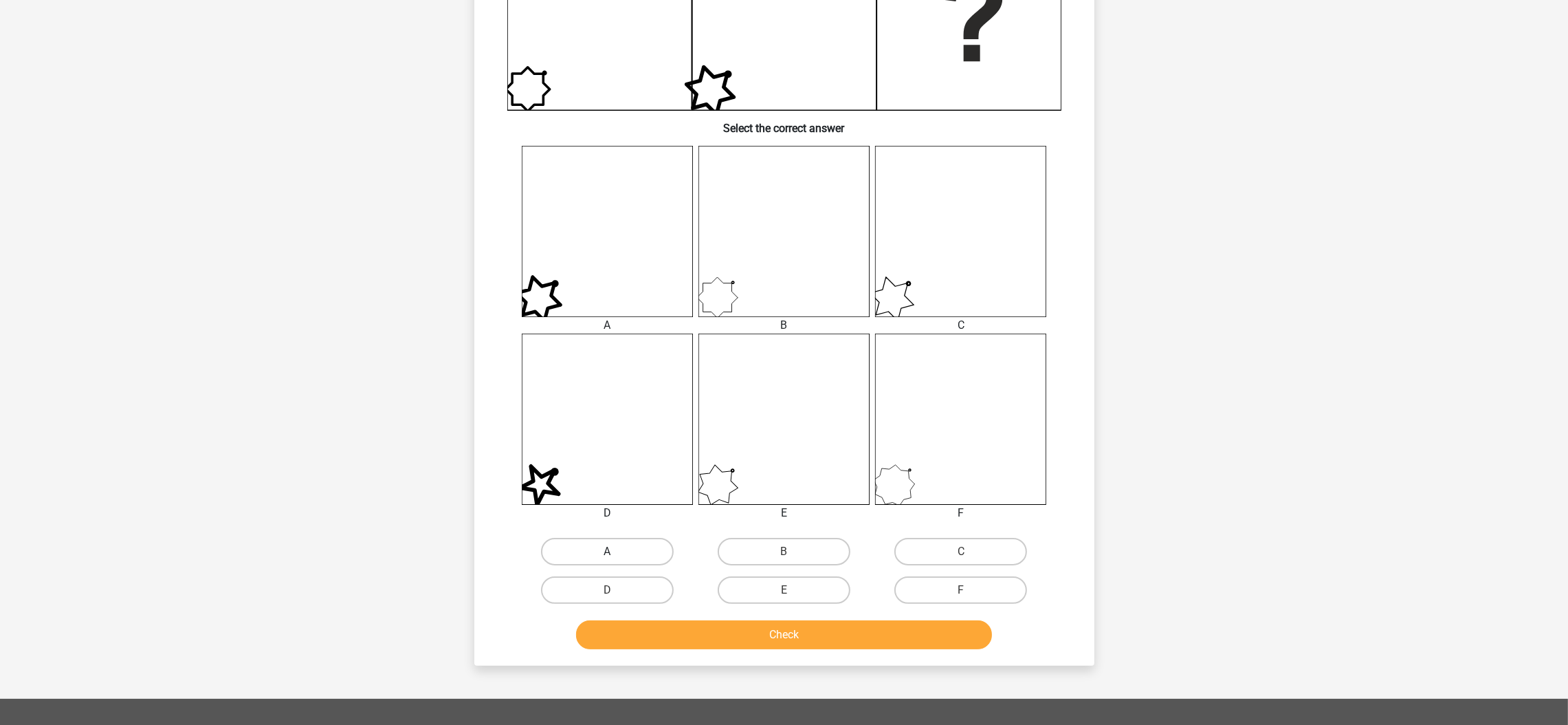click on "A" at bounding box center [607, 552] 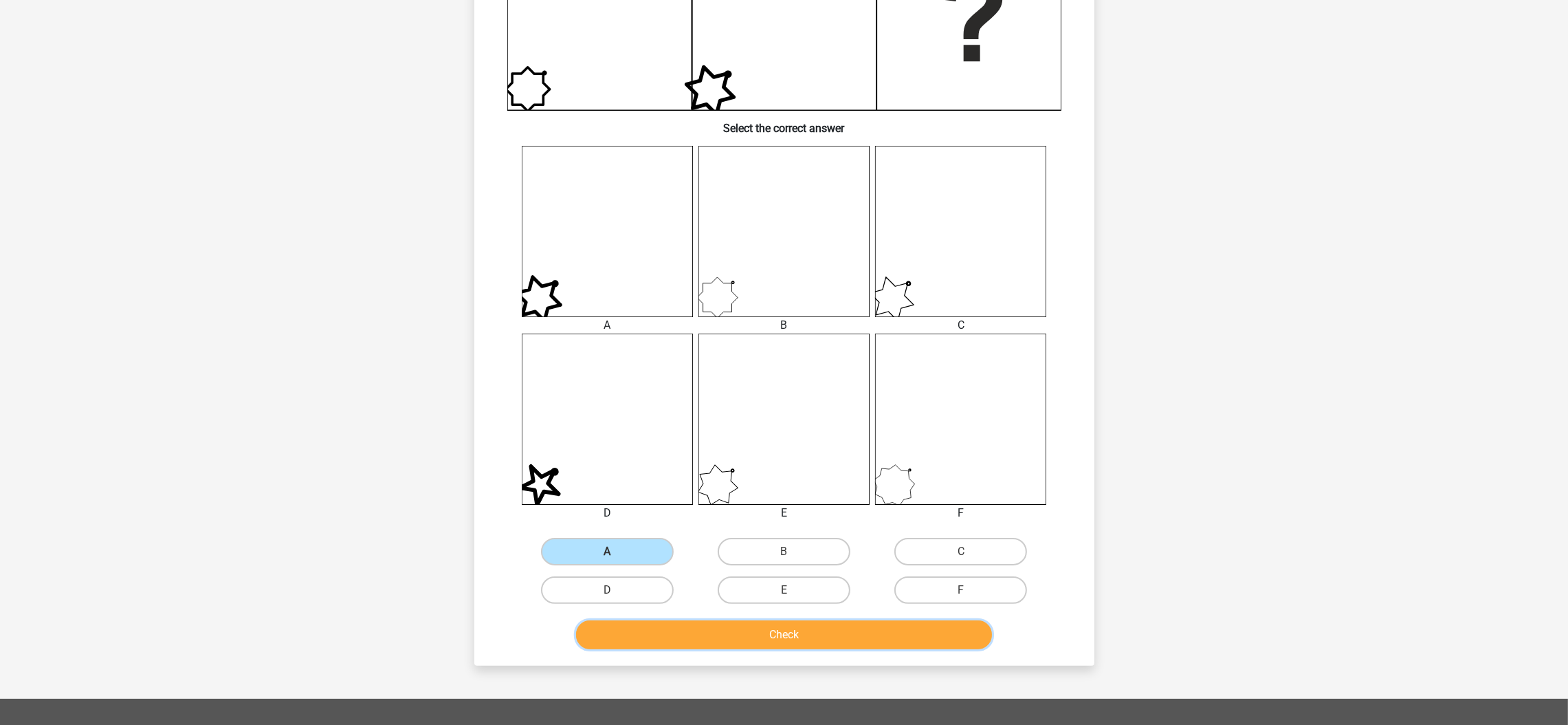 click on "Check" at bounding box center [784, 635] 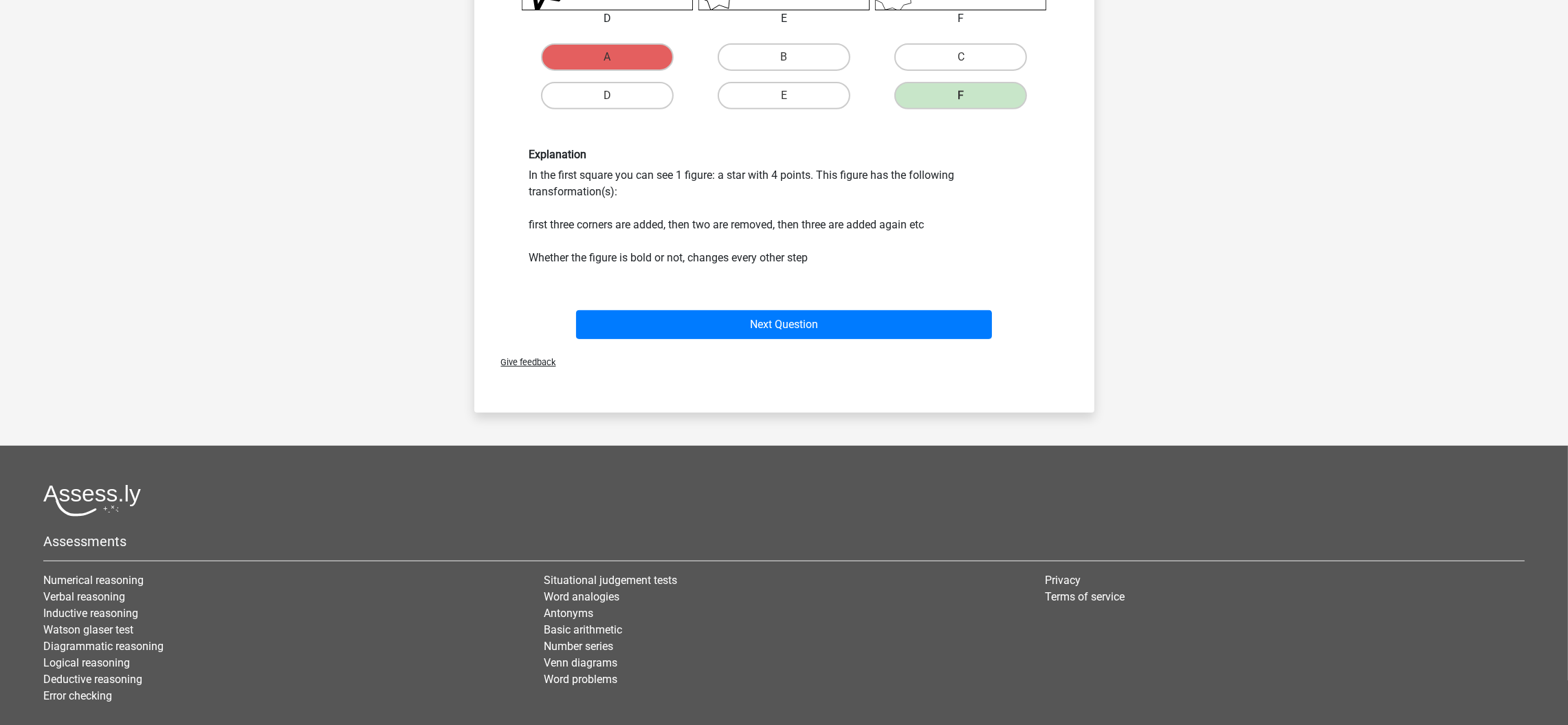 scroll, scrollTop: 973, scrollLeft: 0, axis: vertical 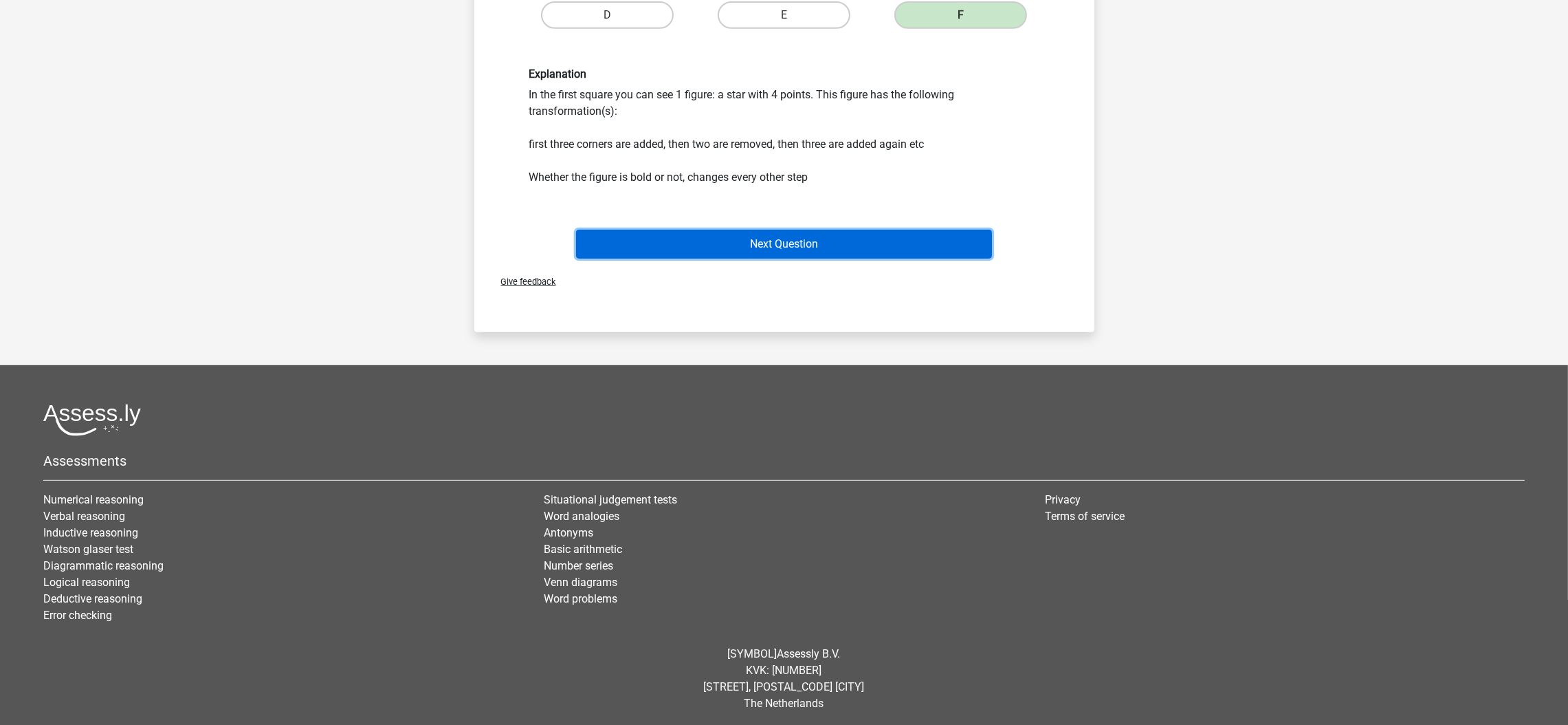 click on "Next Question" at bounding box center [784, 244] 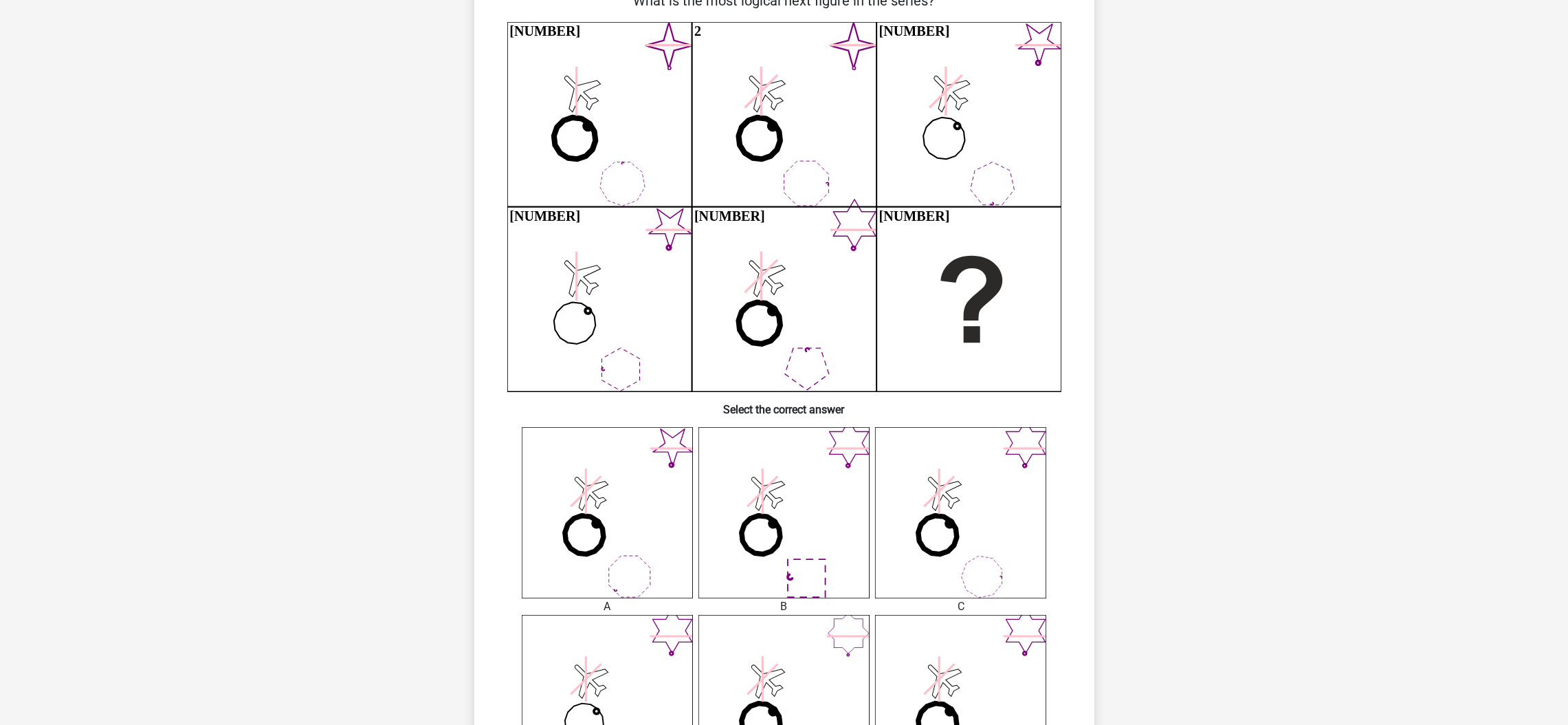 scroll, scrollTop: 68, scrollLeft: 0, axis: vertical 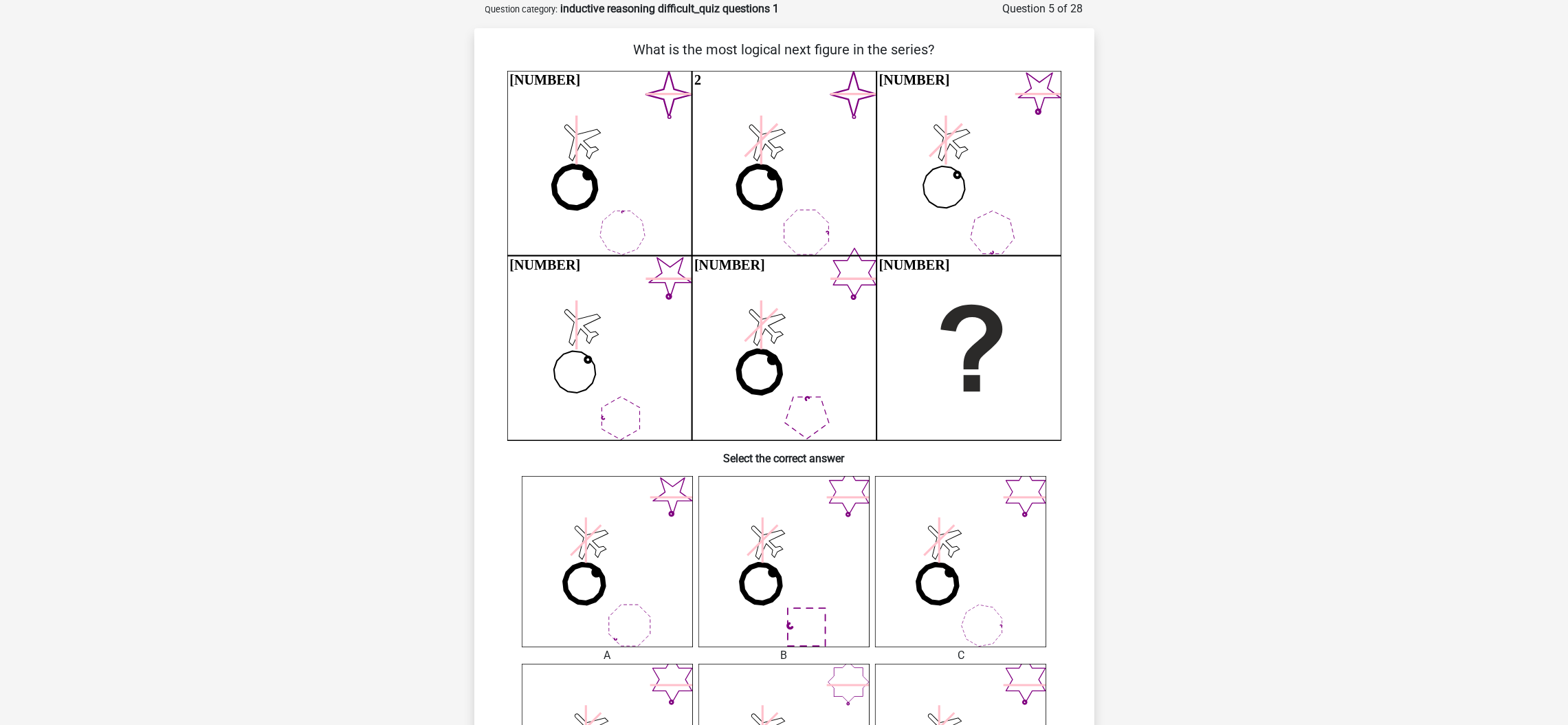 type 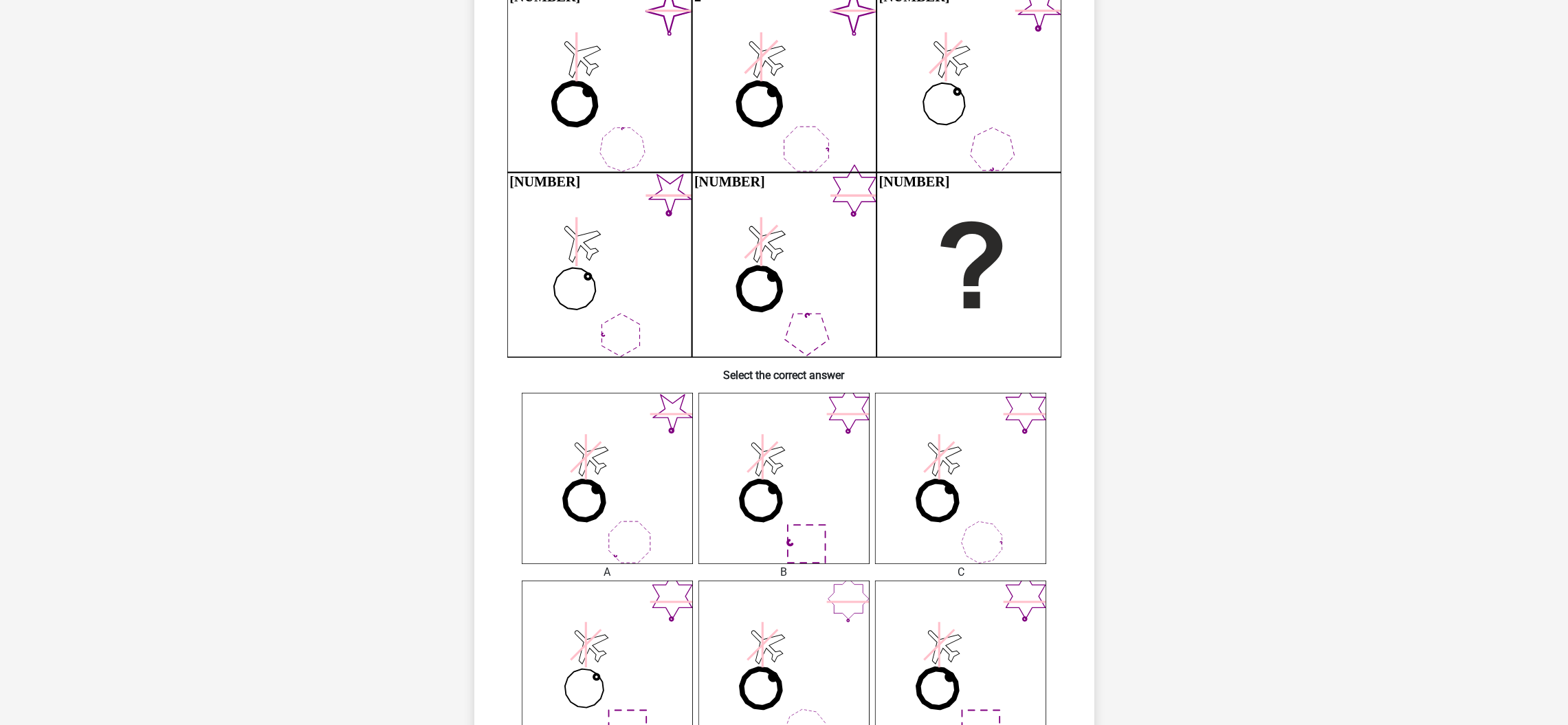 scroll, scrollTop: 151, scrollLeft: 0, axis: vertical 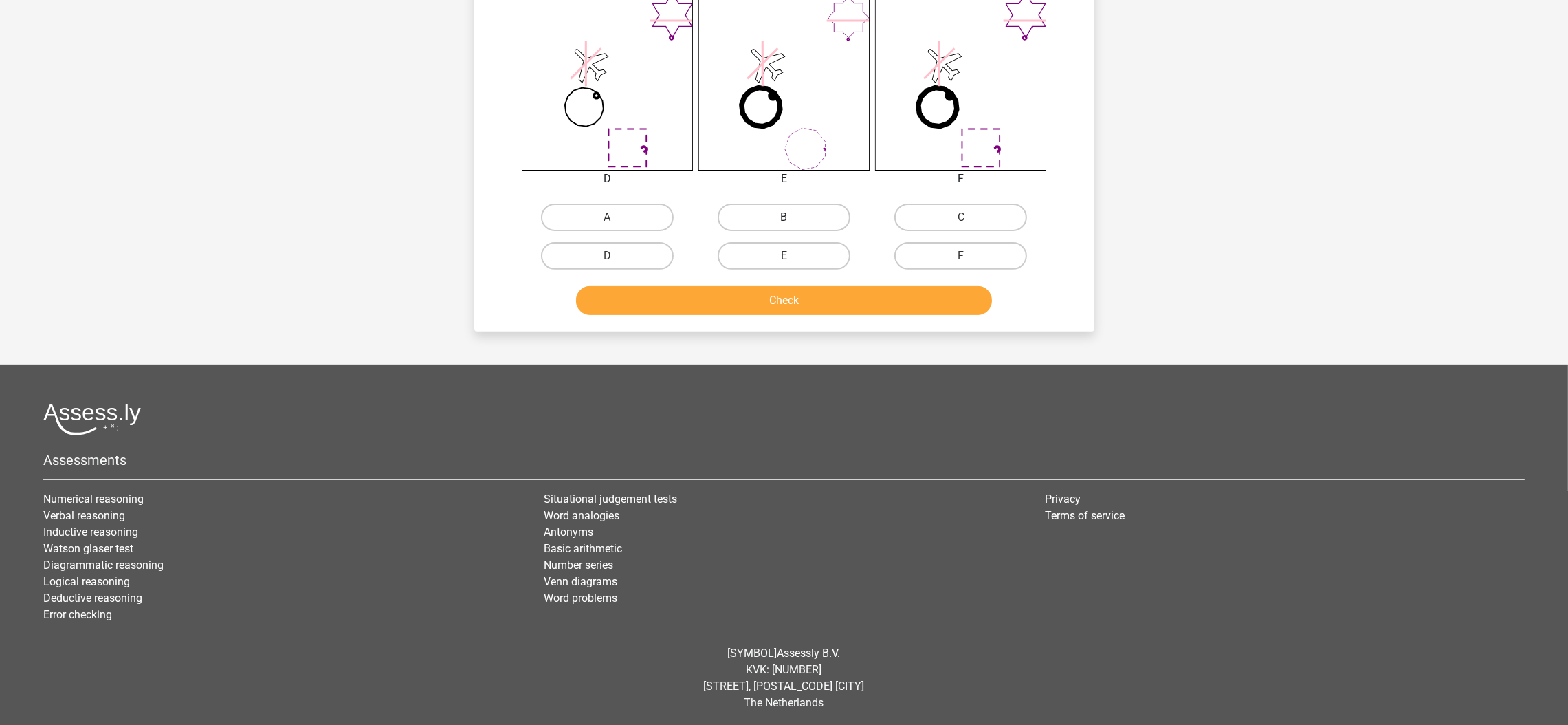 click on "B" at bounding box center [784, 217] 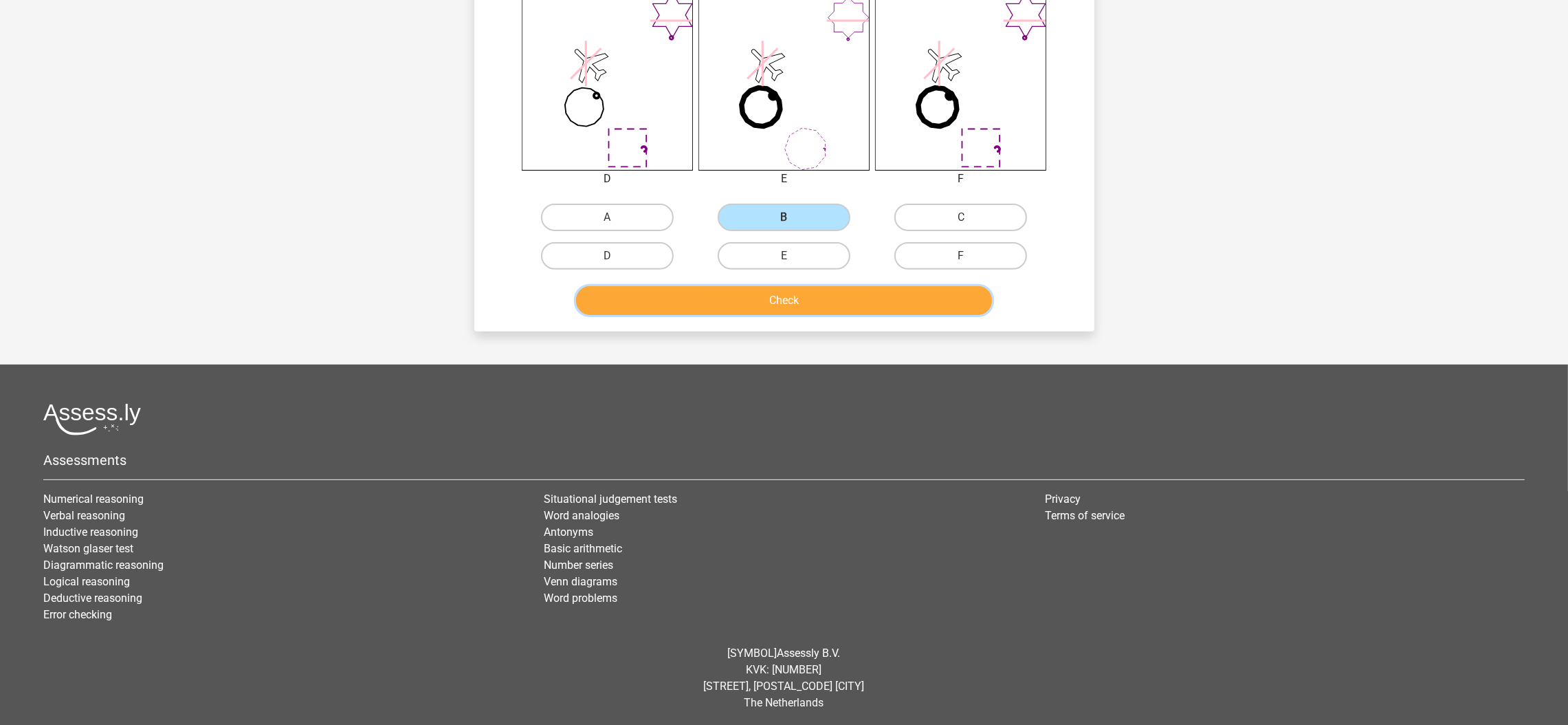 click on "Check" at bounding box center (784, 301) 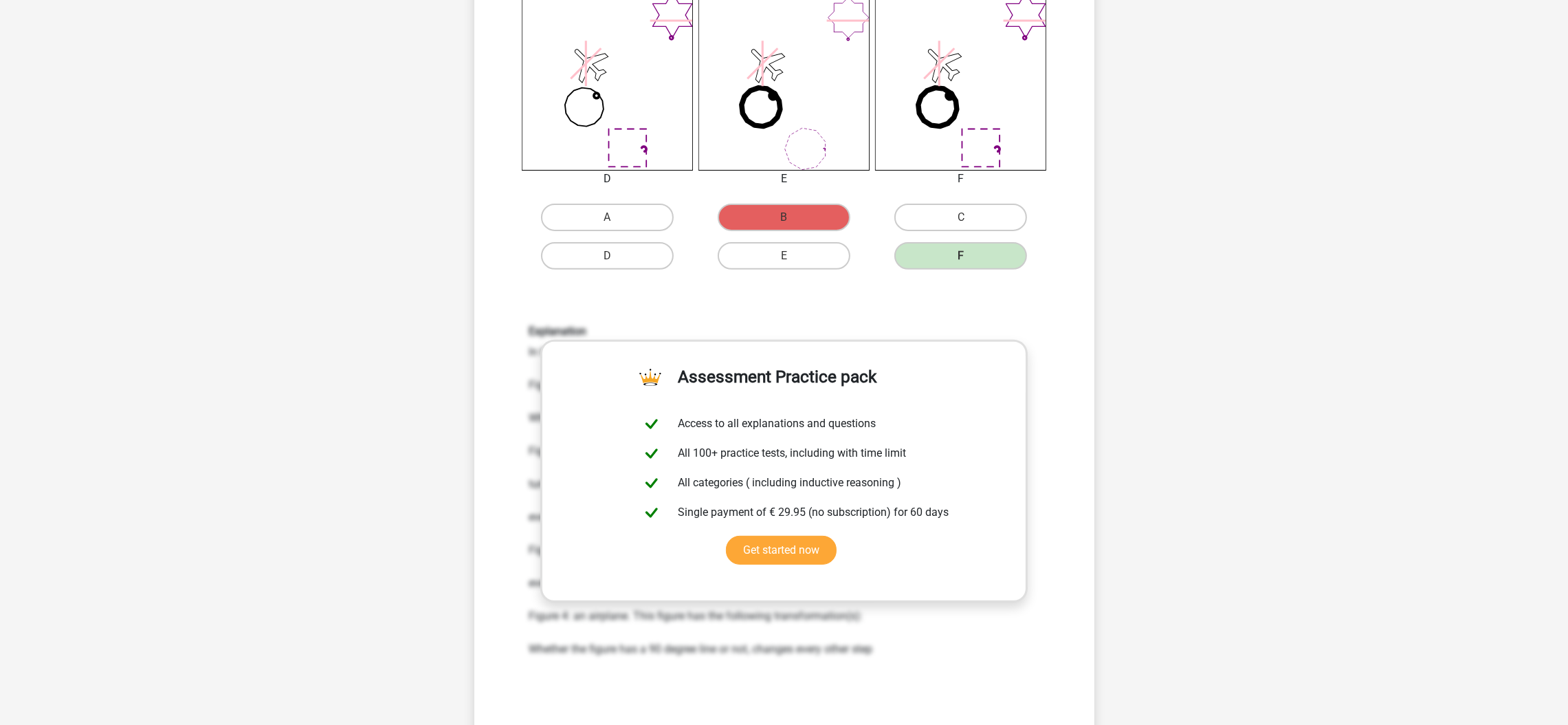 scroll, scrollTop: 1233, scrollLeft: 0, axis: vertical 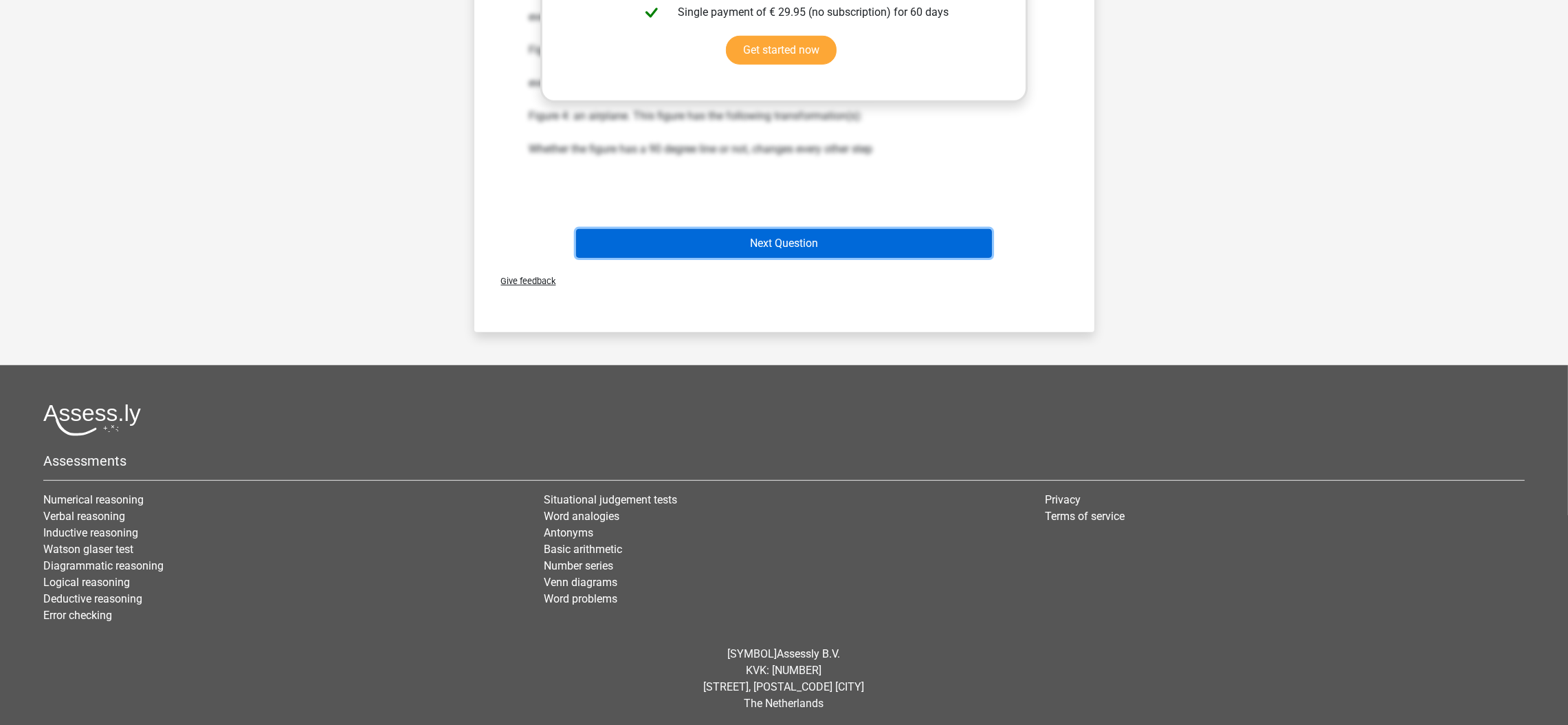 click on "Next Question" at bounding box center (784, 244) 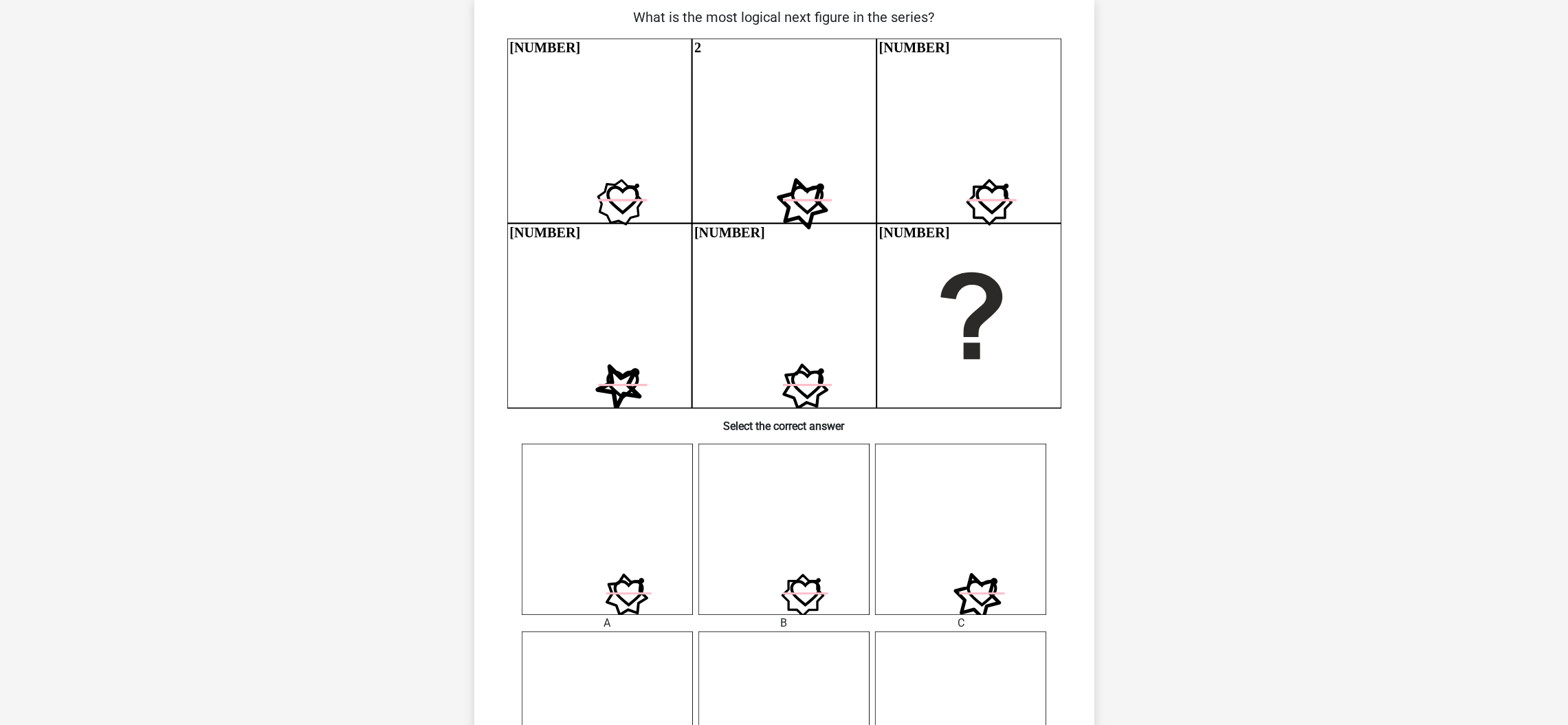 scroll, scrollTop: 68, scrollLeft: 0, axis: vertical 